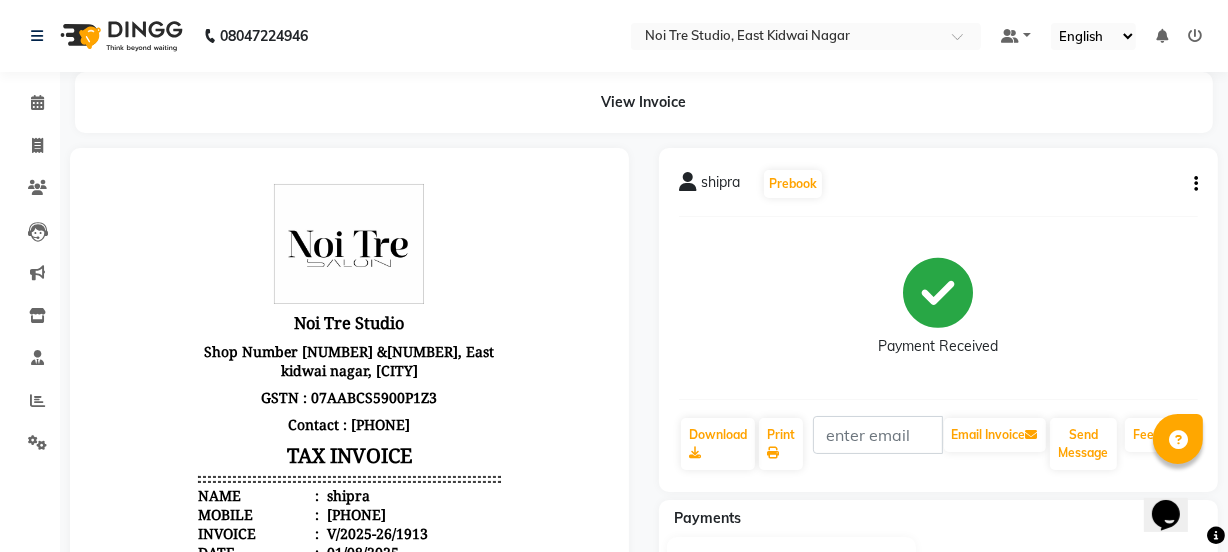 scroll, scrollTop: 0, scrollLeft: 0, axis: both 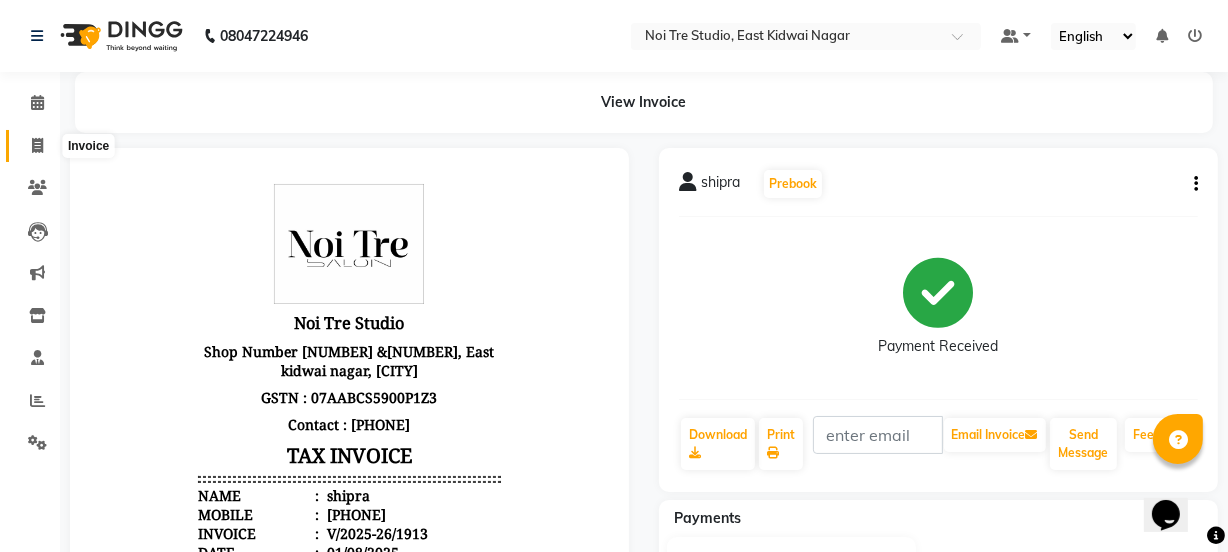 click 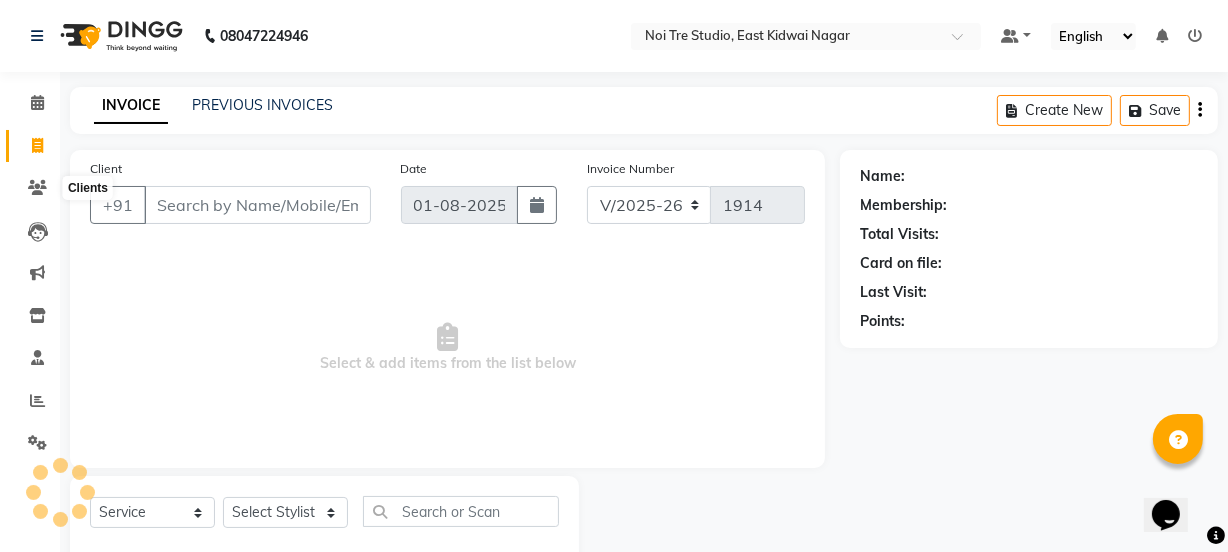 scroll, scrollTop: 50, scrollLeft: 0, axis: vertical 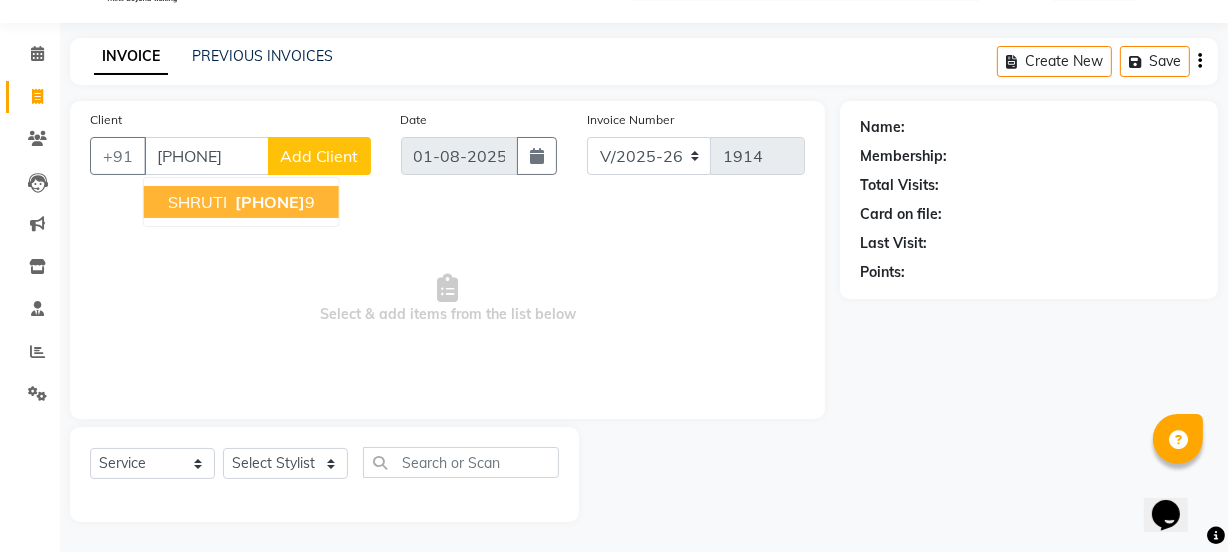 click on "[FIRST]   [PHONE]" at bounding box center (241, 202) 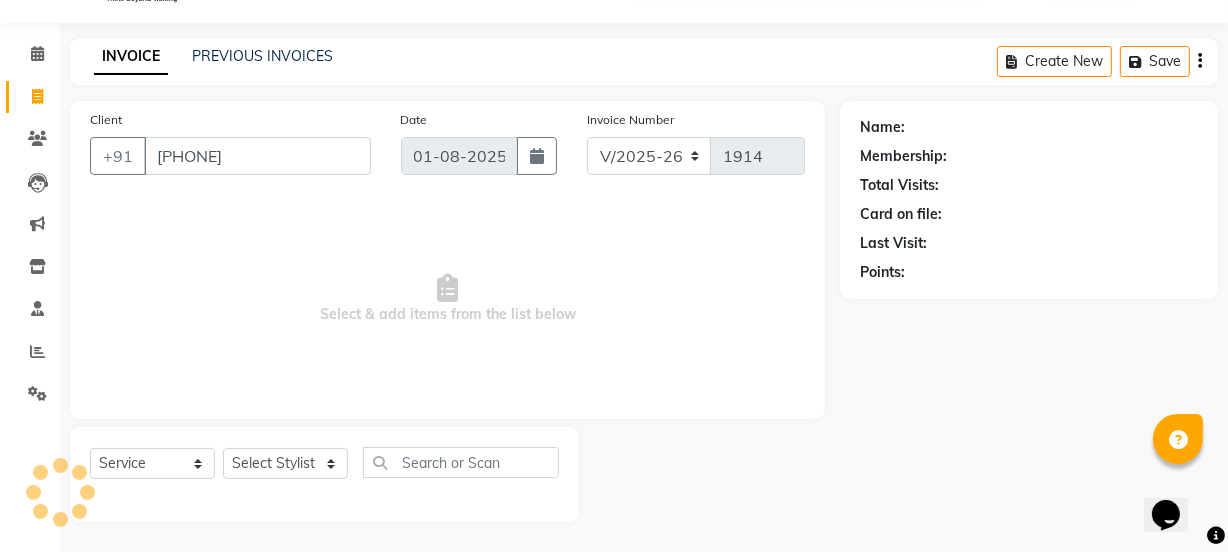 type on "[PHONE]" 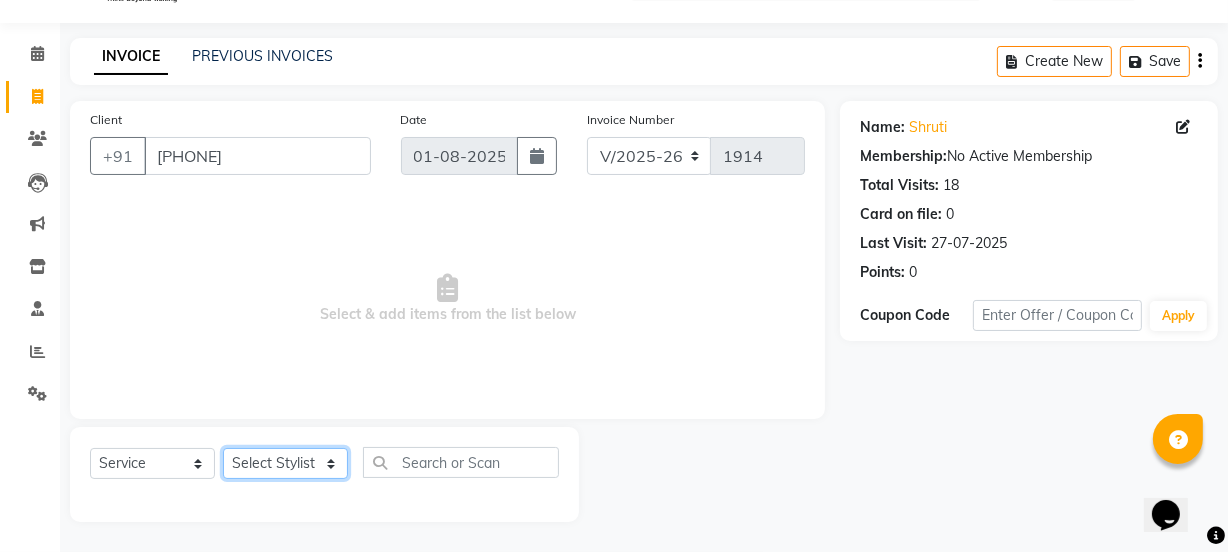 click on "Select Stylist azad [FIRST] [FIRST] GAURAV Harsh [FIRST] Manager massey [FIRST] [FIRST] [FIRST] [FIRST] [FIRST] [FIRST] [FIRST] [FIRST] [FIRST] [FIRST] [FIRST] [FIRST] [FIRST]" 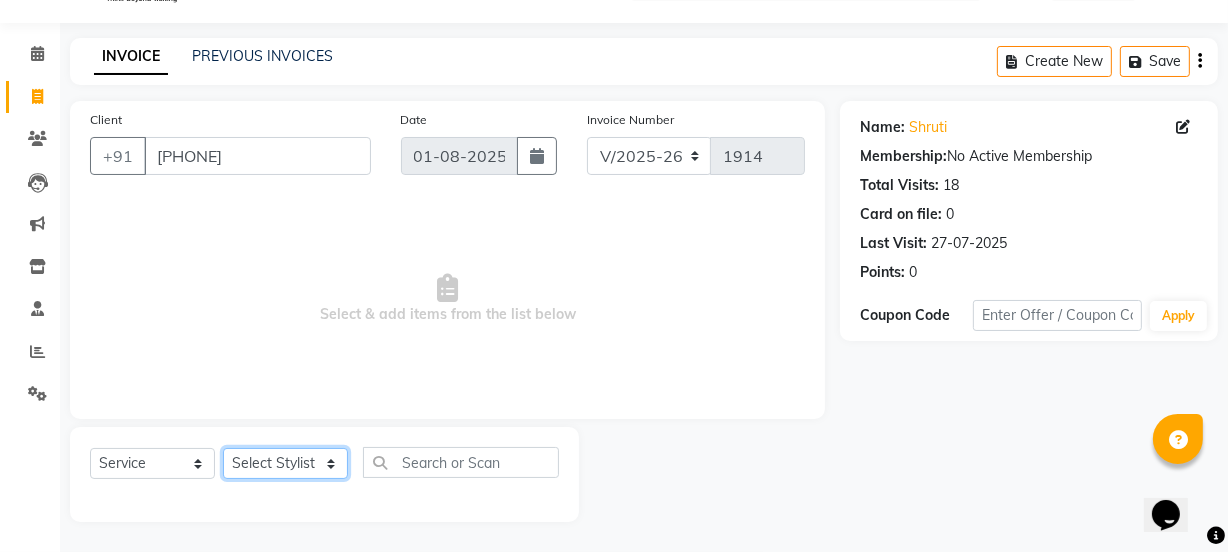 select on "29621" 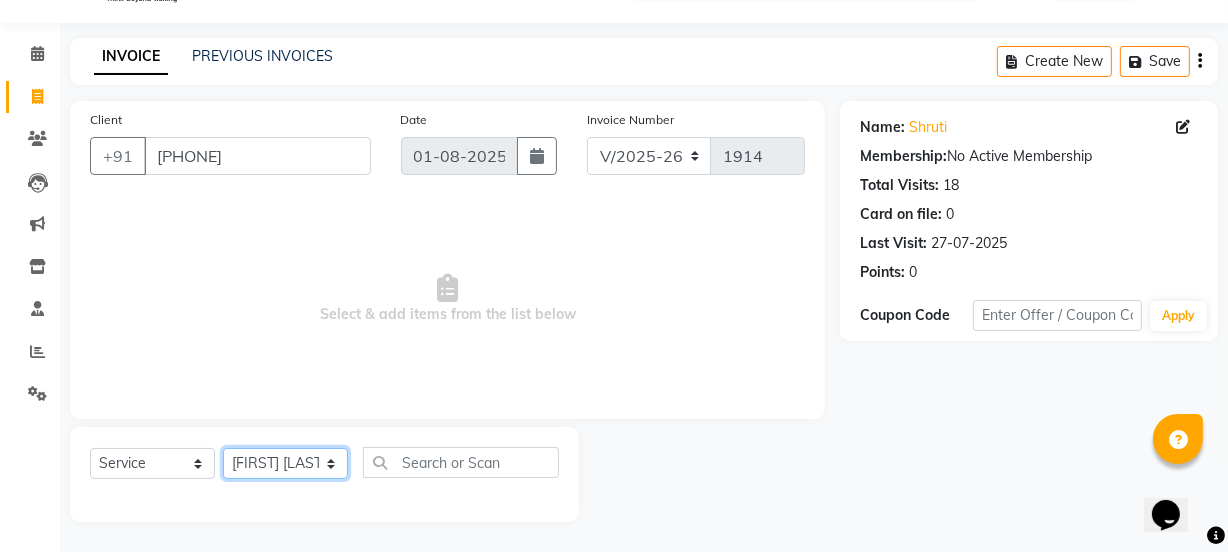 click on "Select Stylist azad [FIRST] [FIRST] GAURAV Harsh [FIRST] Manager massey [FIRST] [FIRST] [FIRST] [FIRST] [FIRST] [FIRST] [FIRST] [FIRST] [FIRST] [FIRST] [FIRST] [FIRST] [FIRST]" 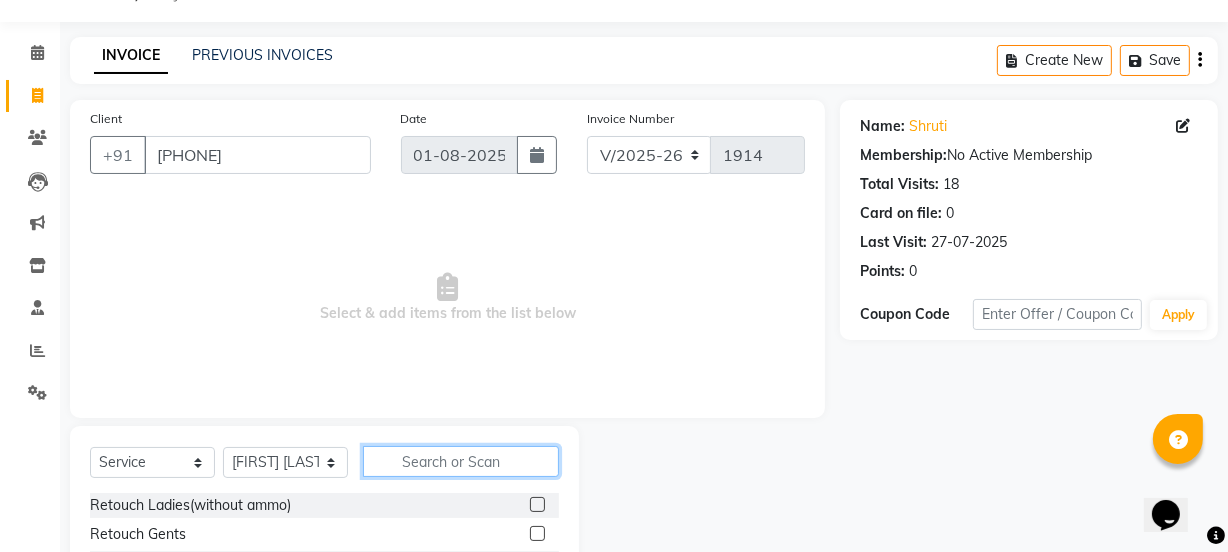 click 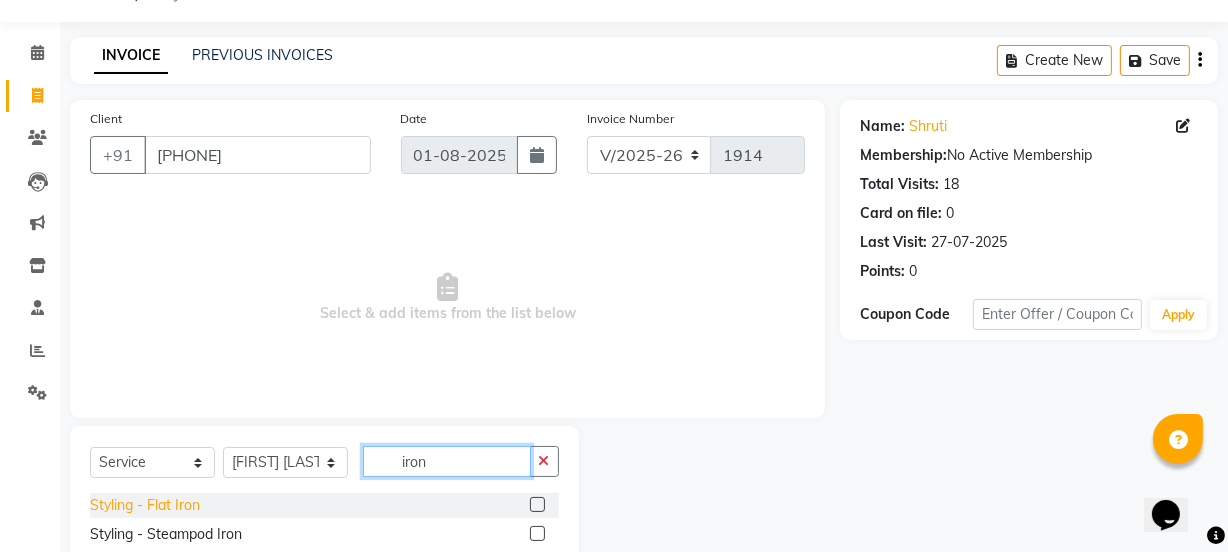 type on "iron" 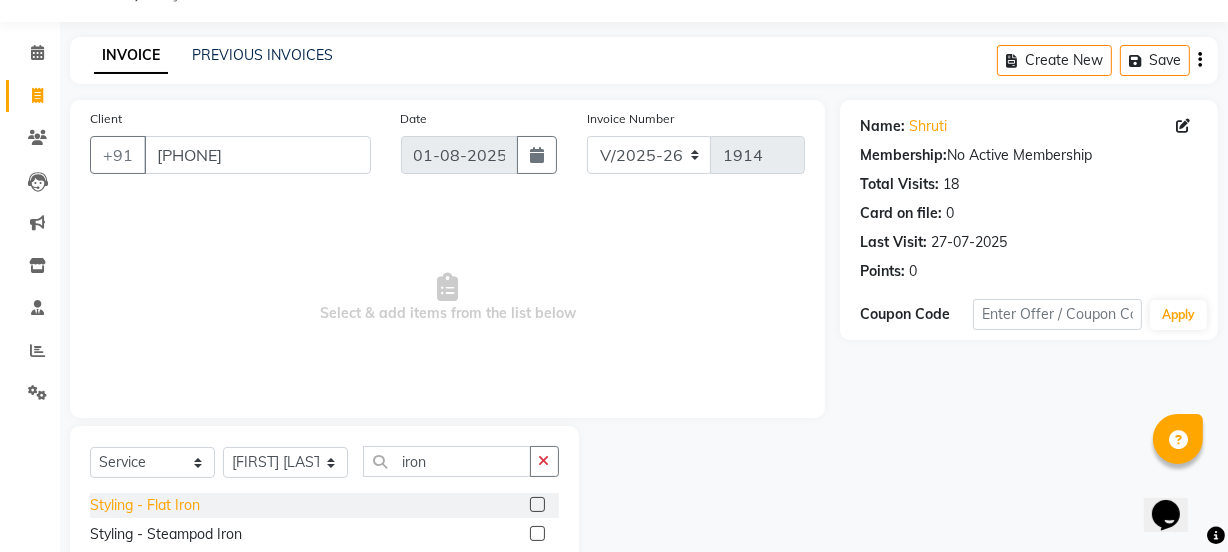 click on "Styling  - Flat Iron" 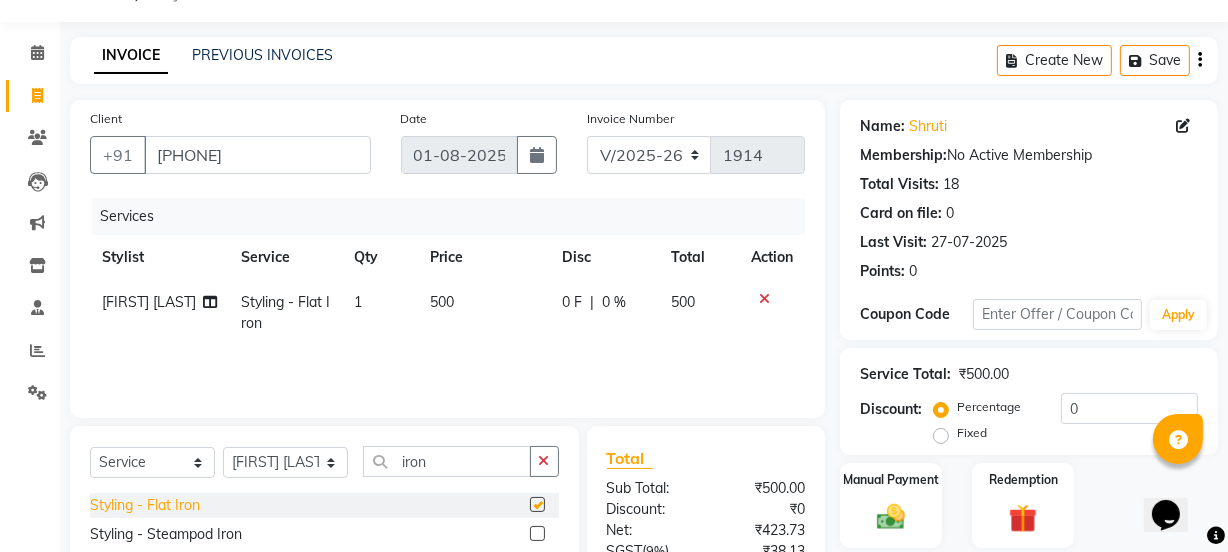 checkbox on "false" 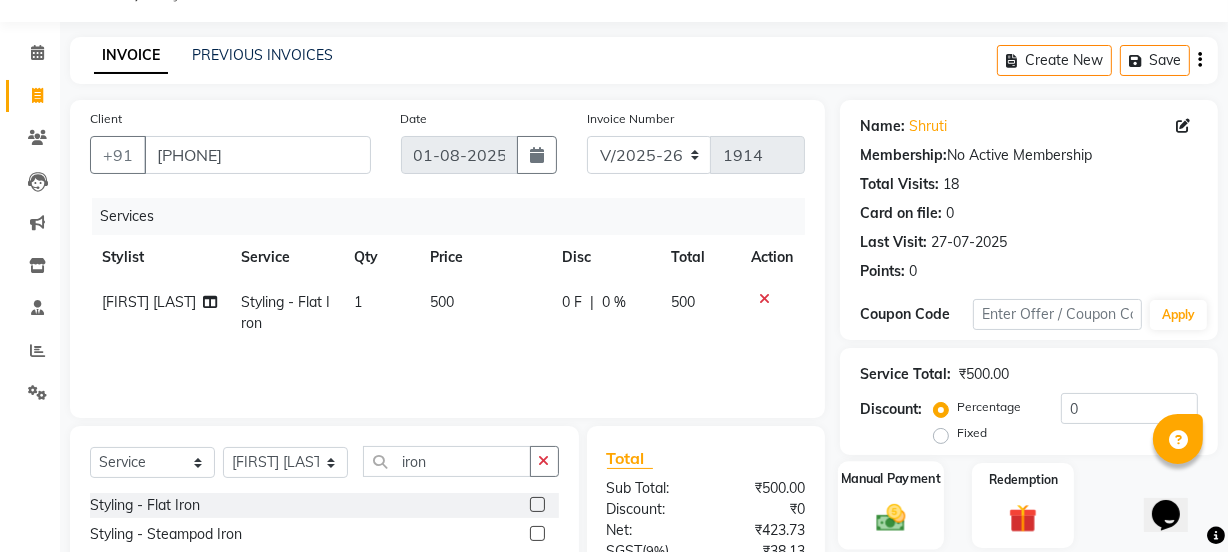 click 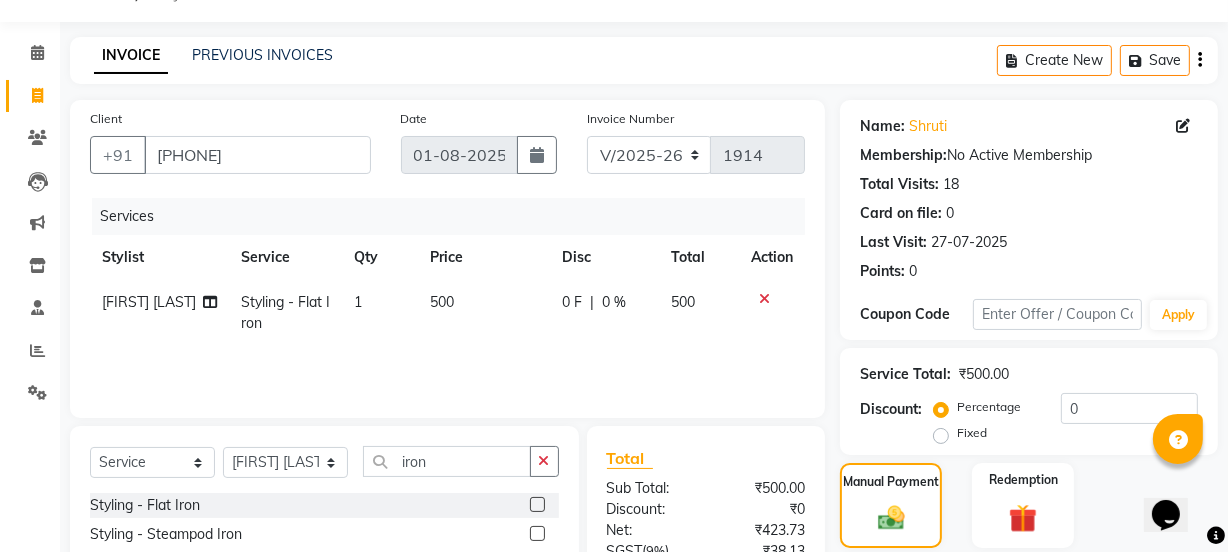 scroll, scrollTop: 249, scrollLeft: 0, axis: vertical 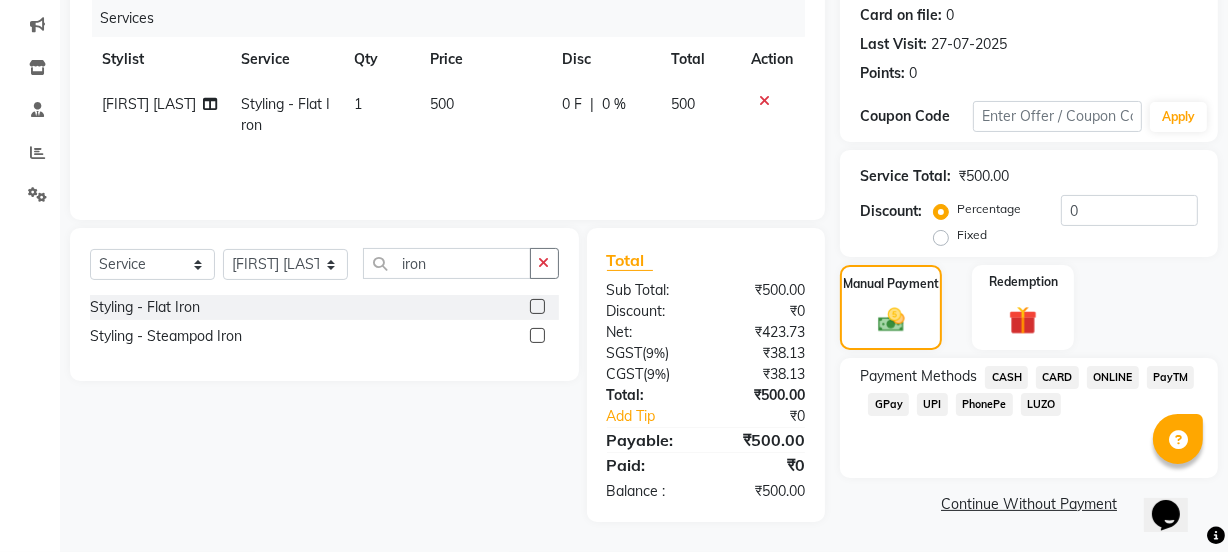 click on "CASH" 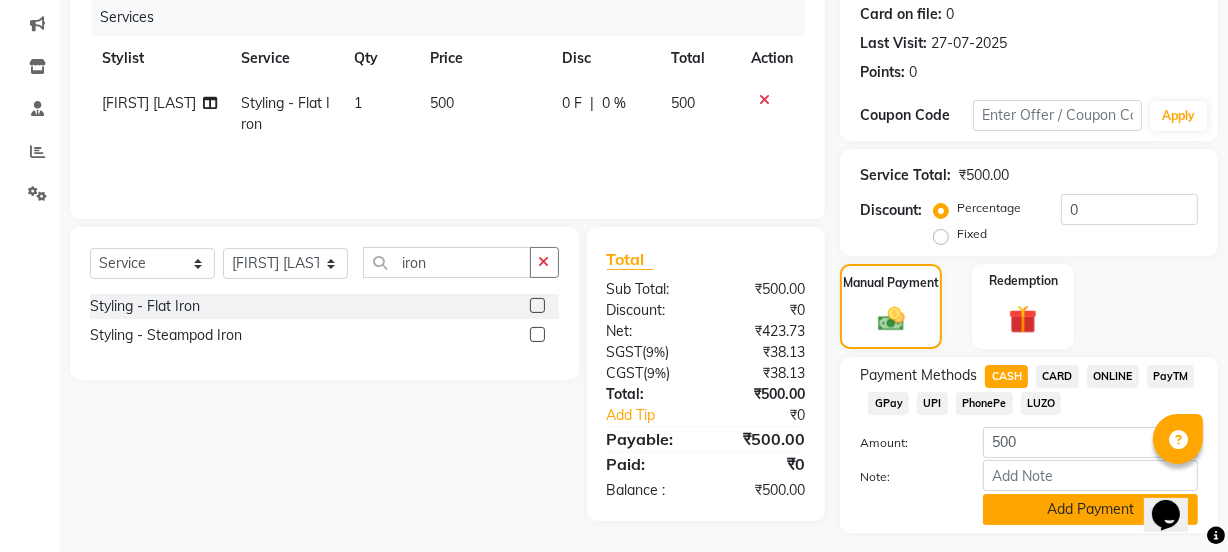 click on "Add Payment" 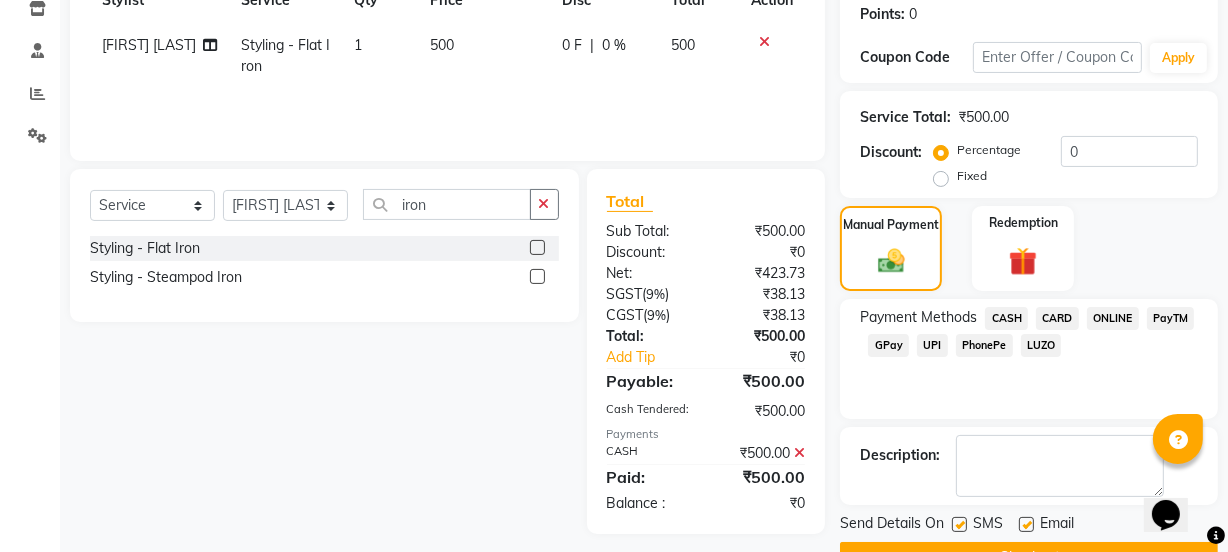 scroll, scrollTop: 357, scrollLeft: 0, axis: vertical 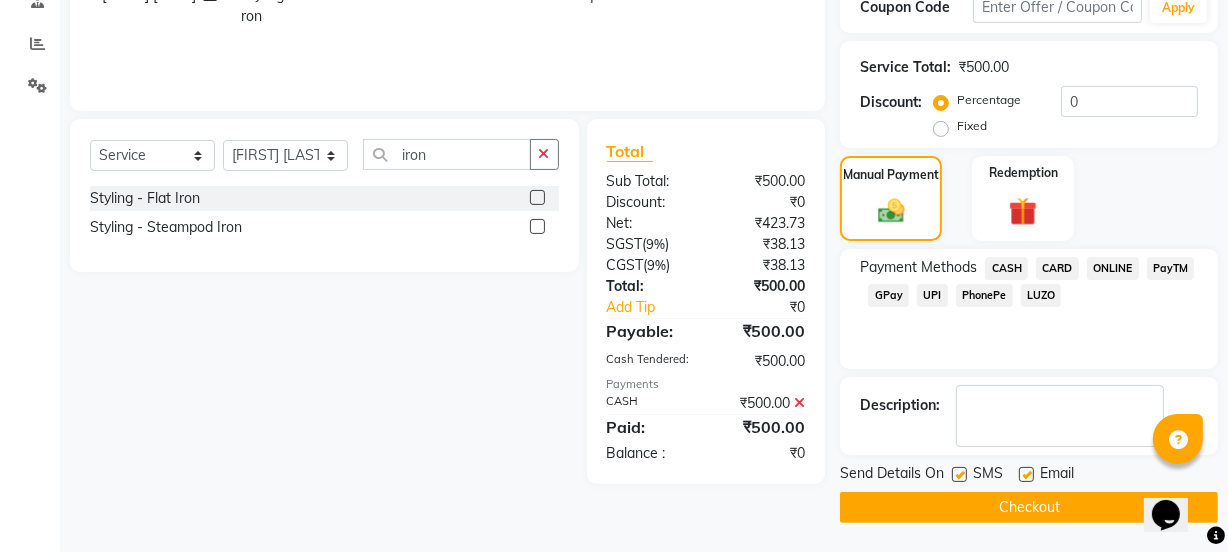 click on "Checkout" 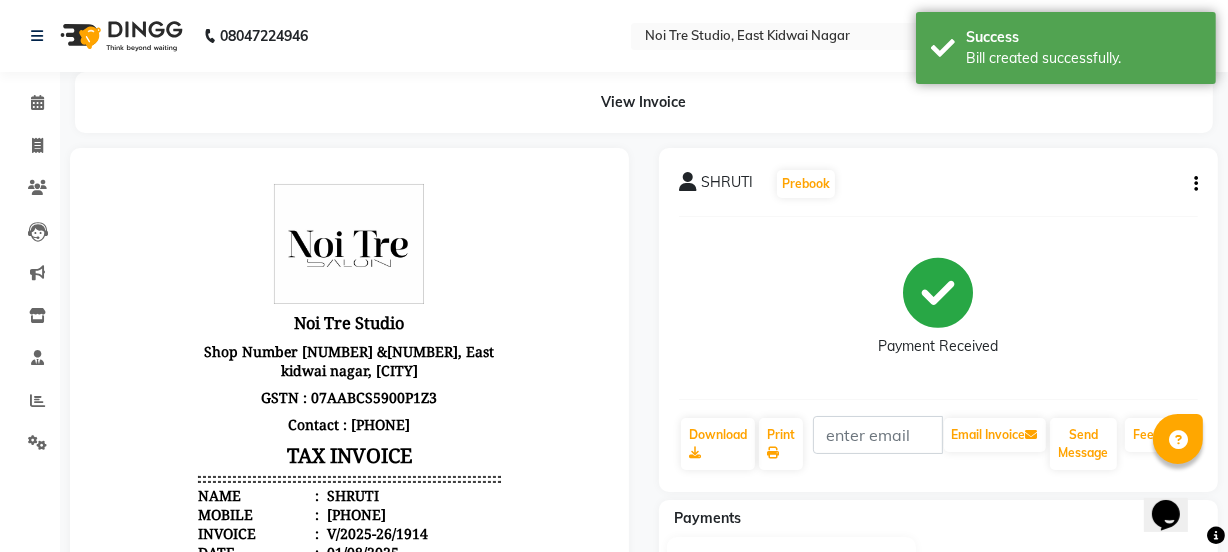 scroll, scrollTop: 0, scrollLeft: 0, axis: both 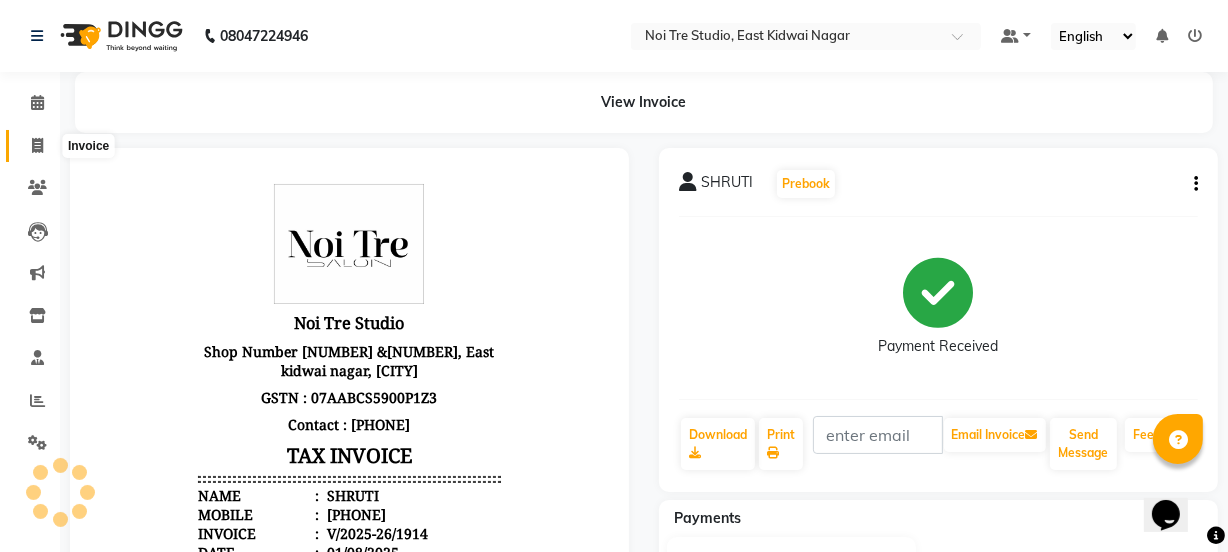 click 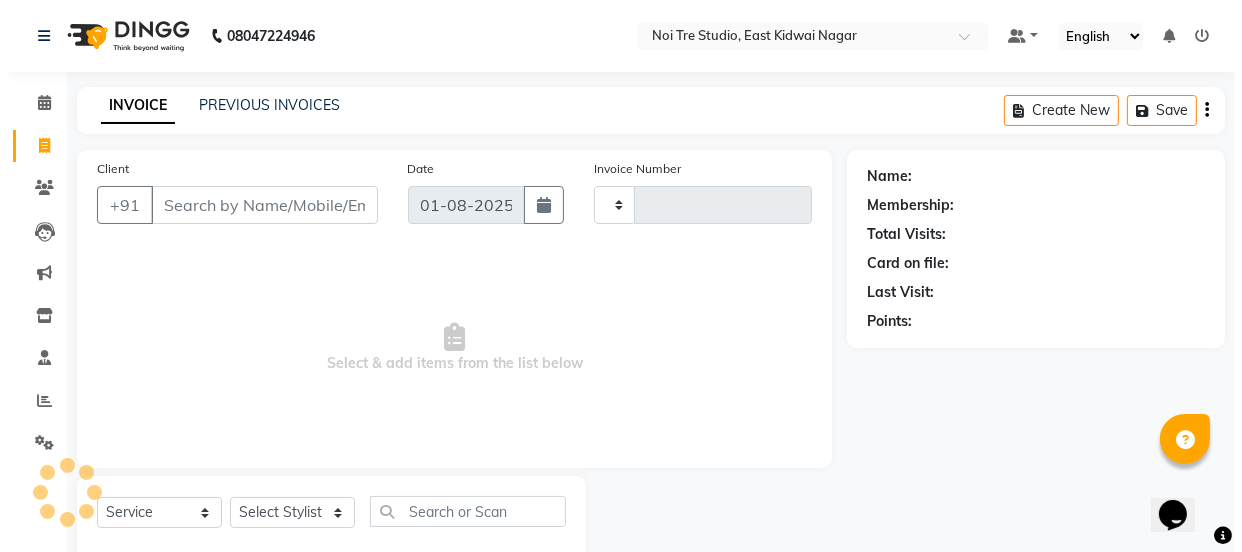 scroll, scrollTop: 50, scrollLeft: 0, axis: vertical 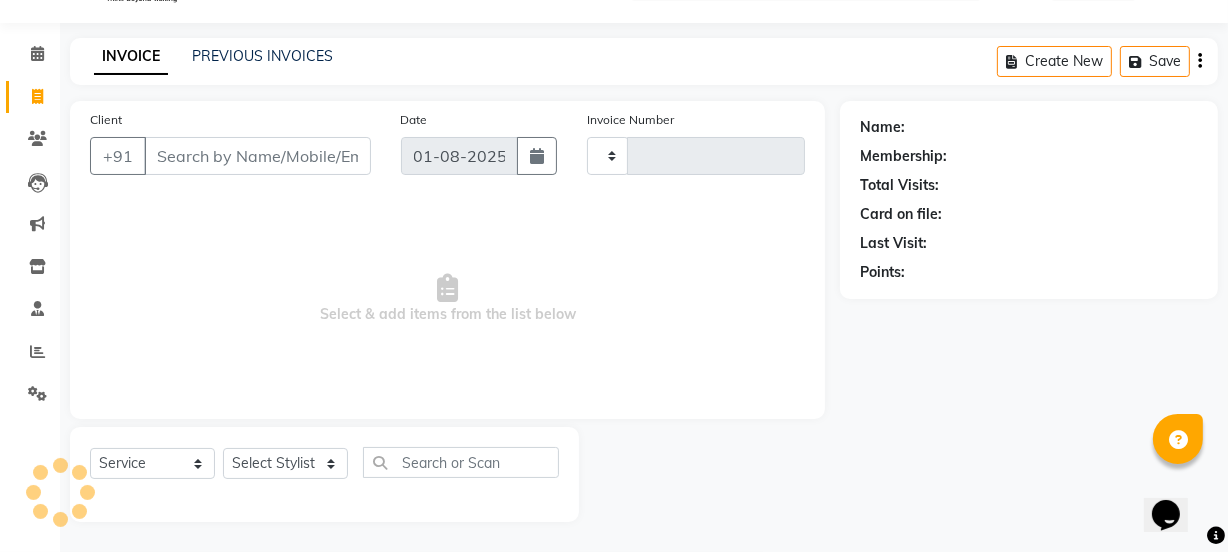 type on "1915" 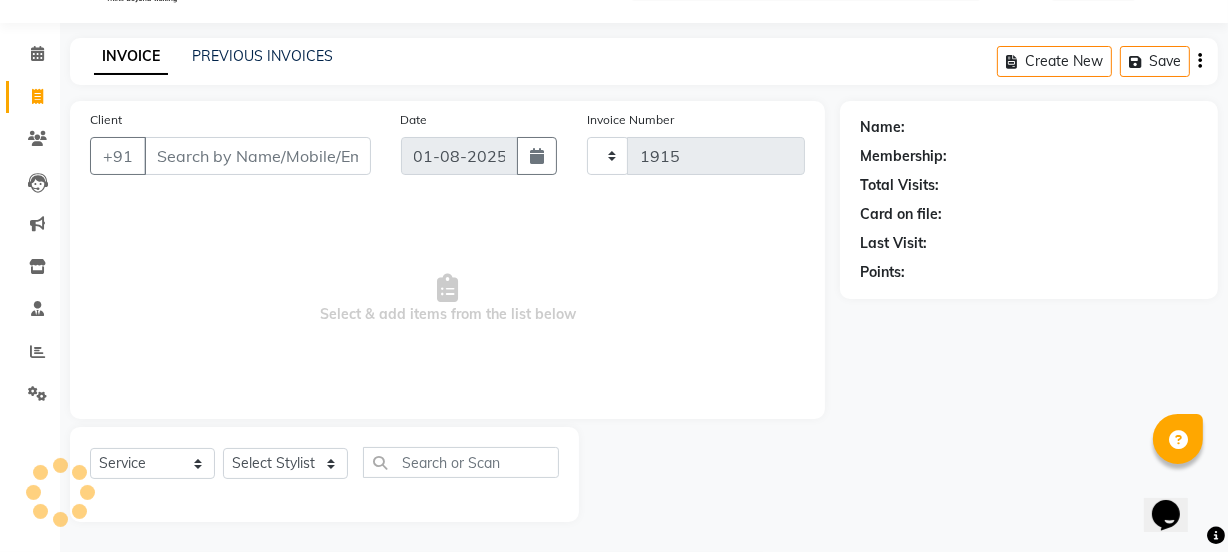 select on "4884" 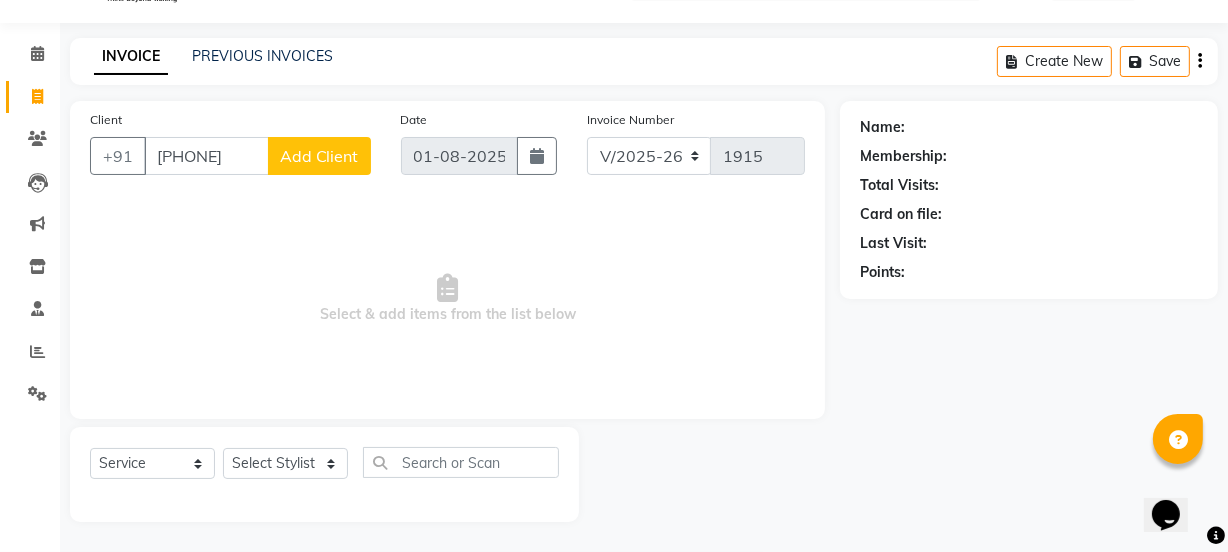 type on "[PHONE]" 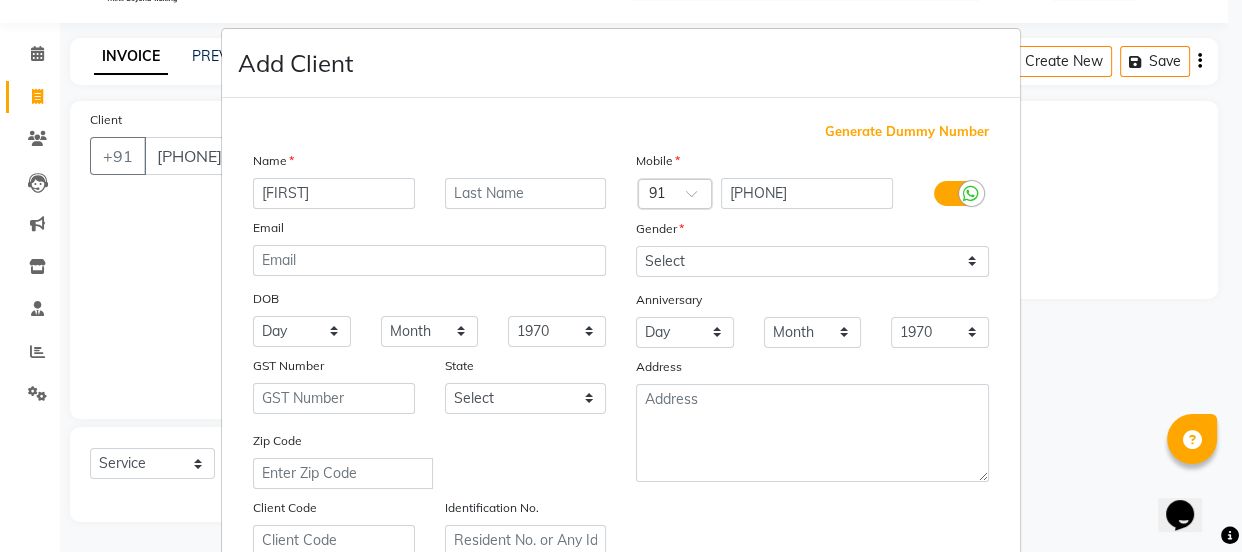 type on "[FIRST]" 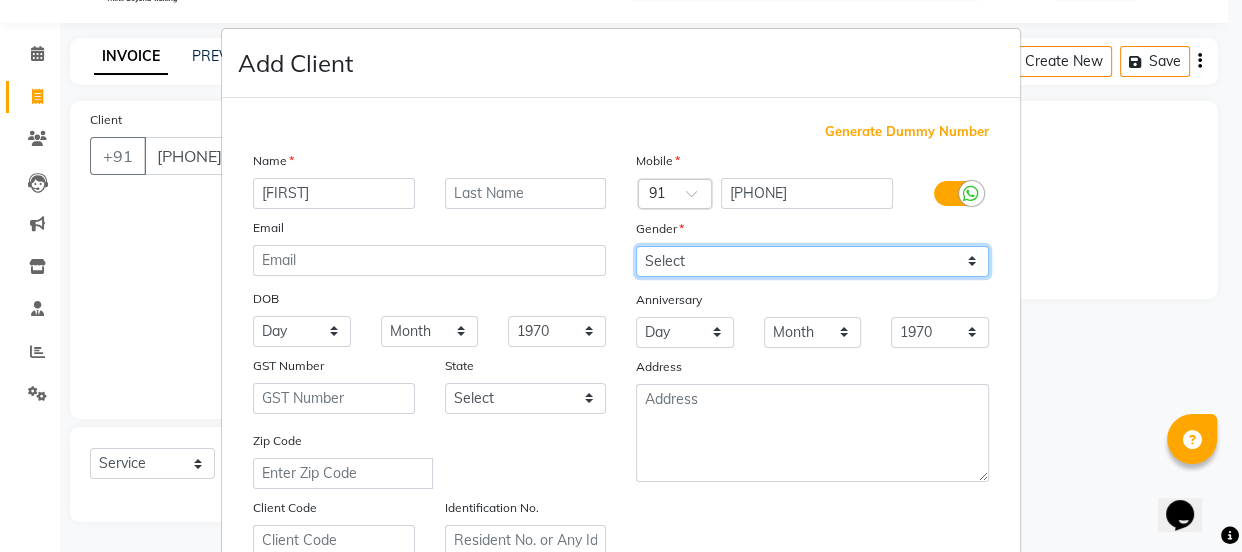 click on "Select Male Female Other Prefer Not To Say" at bounding box center [812, 261] 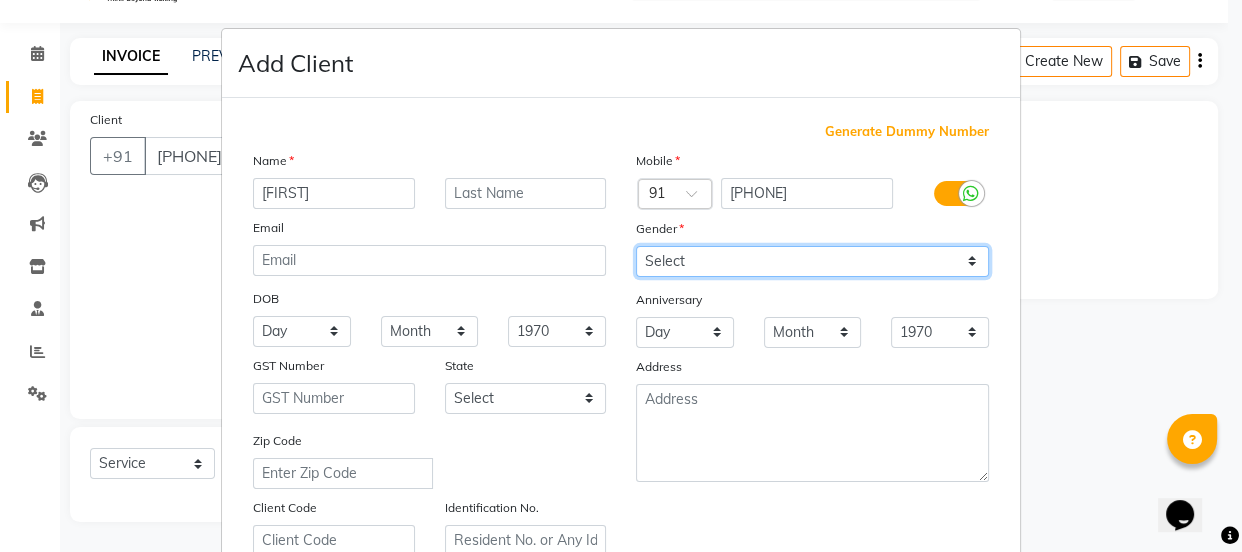 select on "female" 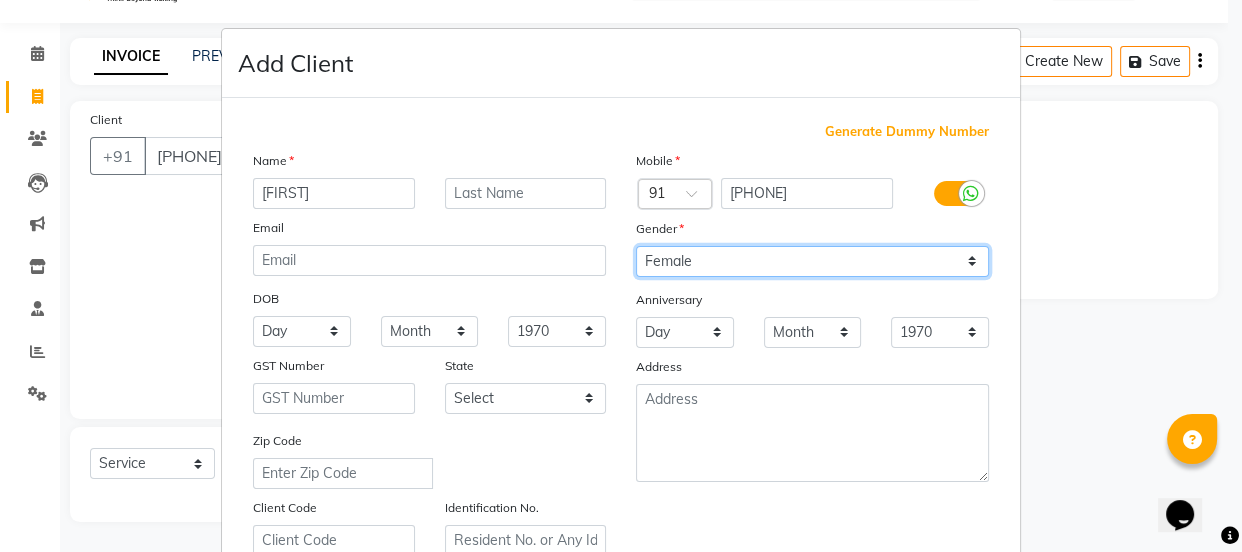click on "Select Male Female Other Prefer Not To Say" at bounding box center (812, 261) 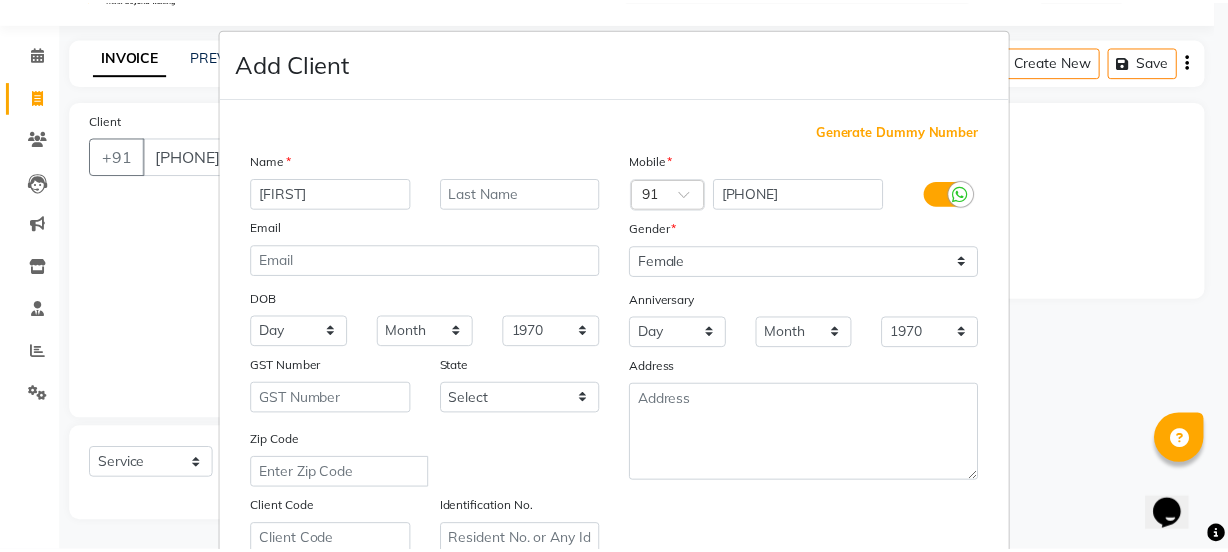 scroll, scrollTop: 377, scrollLeft: 0, axis: vertical 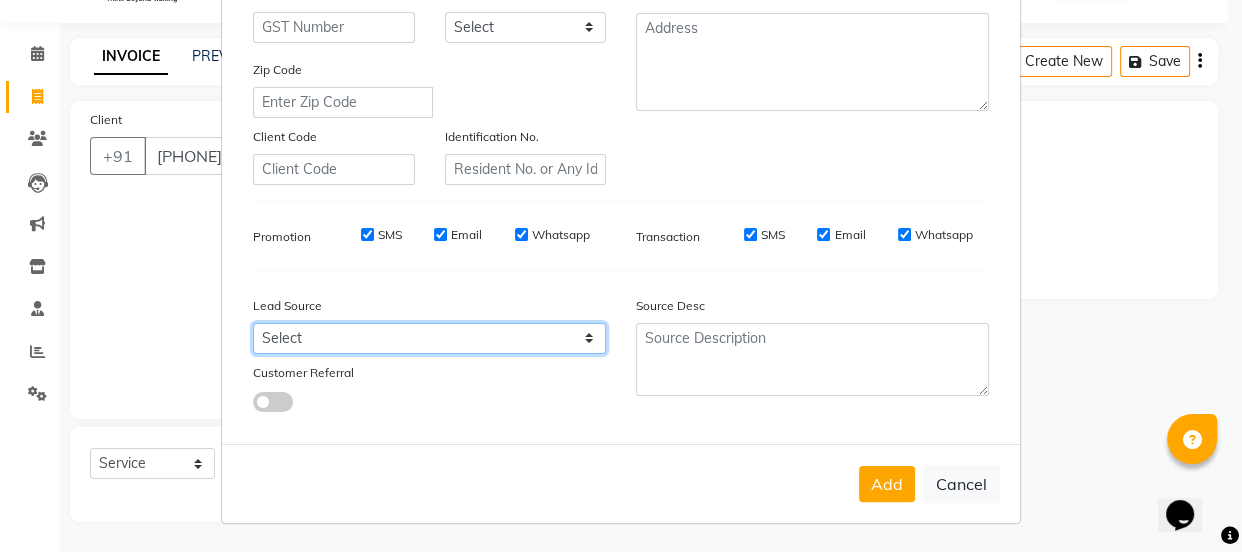 click on "Select Walk-in Referral Internet Friend Word of Mouth Advertisement Facebook JustDial Google Other Instagram  YouTube  WhatsApp" at bounding box center [429, 338] 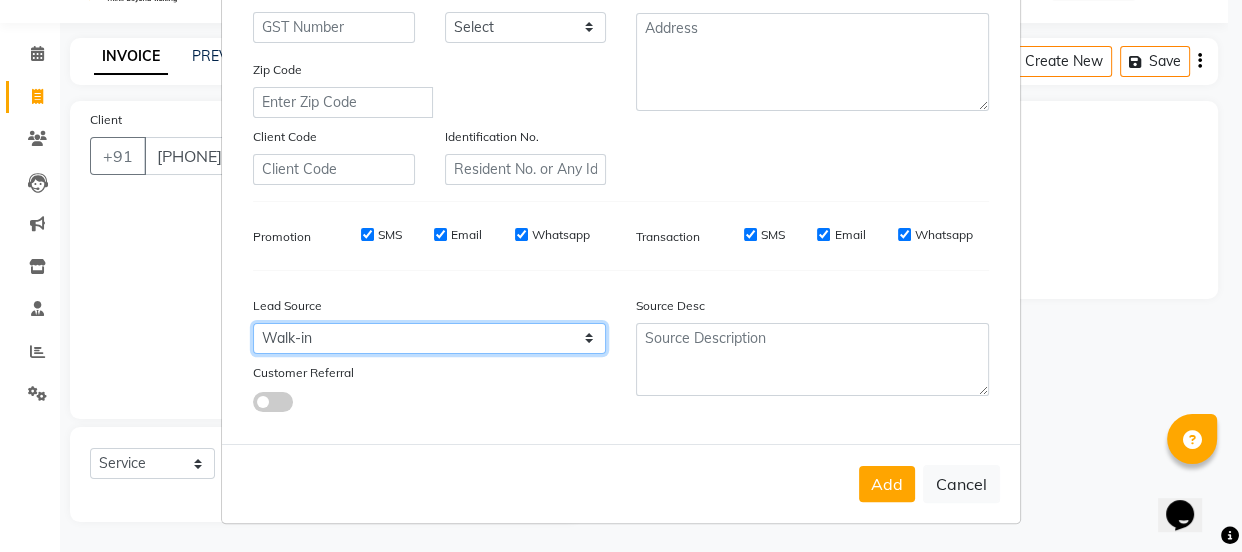 click on "Select Walk-in Referral Internet Friend Word of Mouth Advertisement Facebook JustDial Google Other Instagram  YouTube  WhatsApp" at bounding box center [429, 338] 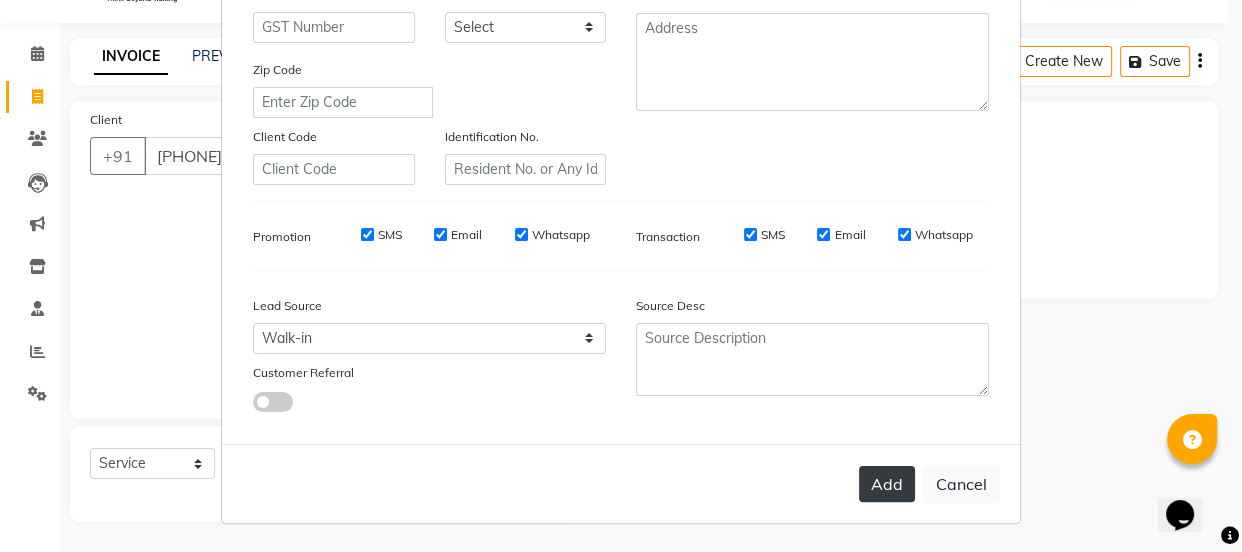click on "Add" at bounding box center (887, 484) 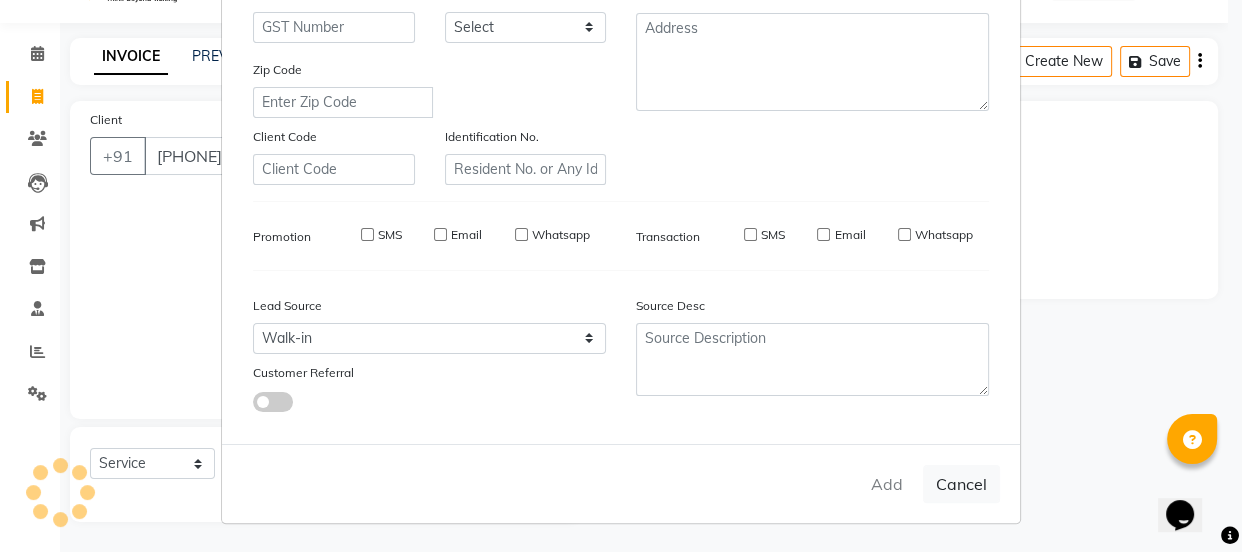 type 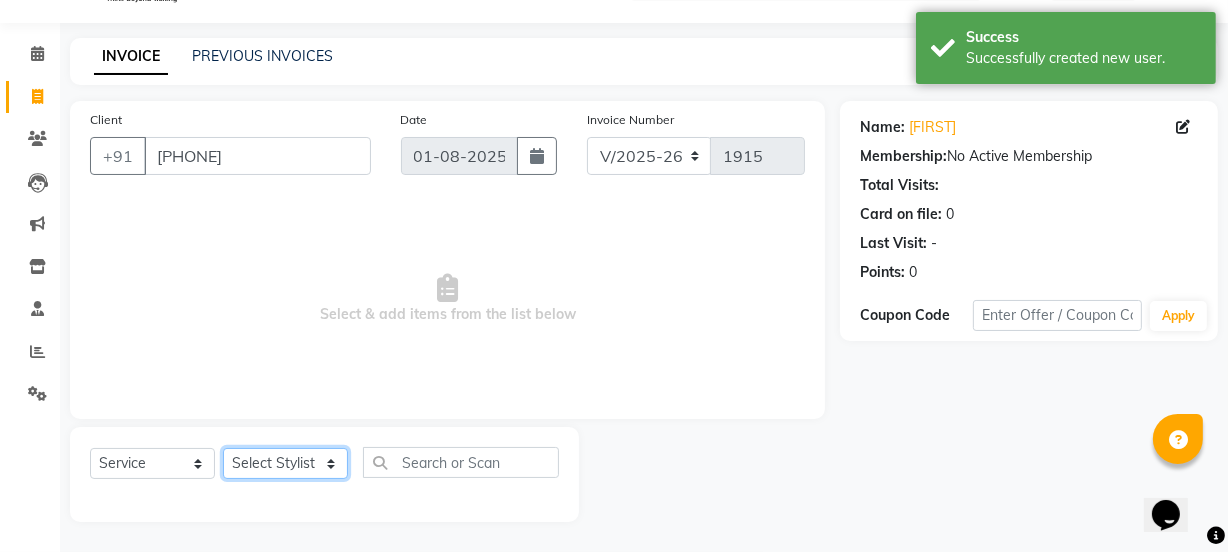 click on "Select Stylist azad [FIRST] [FIRST] GAURAV Harsh [FIRST] Manager massey [FIRST] [FIRST] [FIRST] [FIRST] [FIRST] [FIRST] [FIRST] [FIRST] [FIRST] [FIRST] [FIRST] [FIRST] [FIRST]" 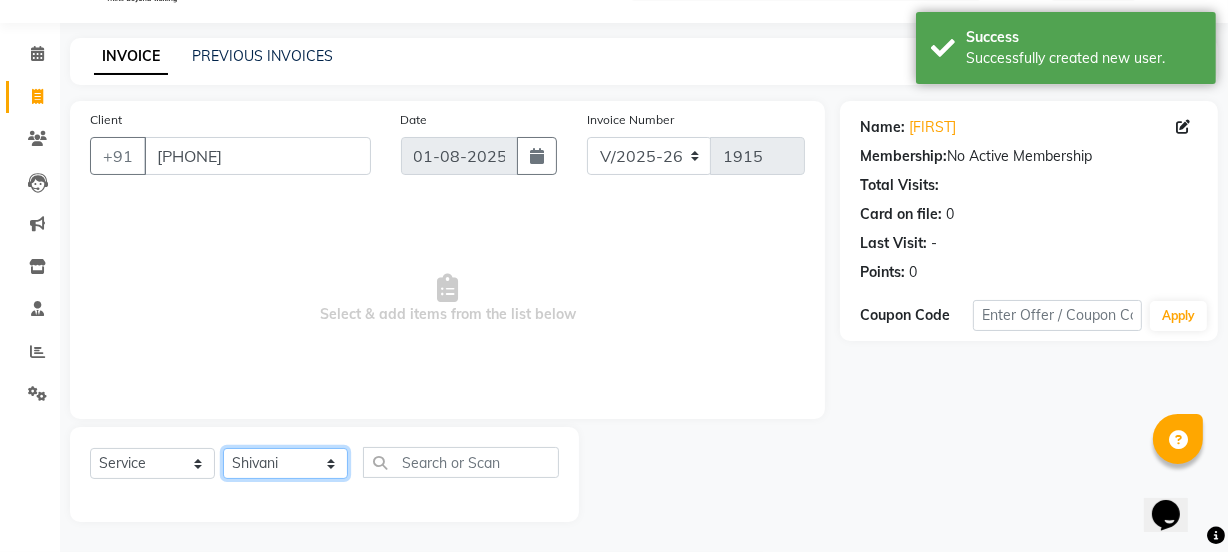 click on "Select Stylist azad [FIRST] [FIRST] GAURAV Harsh [FIRST] Manager massey [FIRST] [FIRST] [FIRST] [FIRST] [FIRST] [FIRST] [FIRST] [FIRST] [FIRST] [FIRST] [FIRST] [FIRST] [FIRST]" 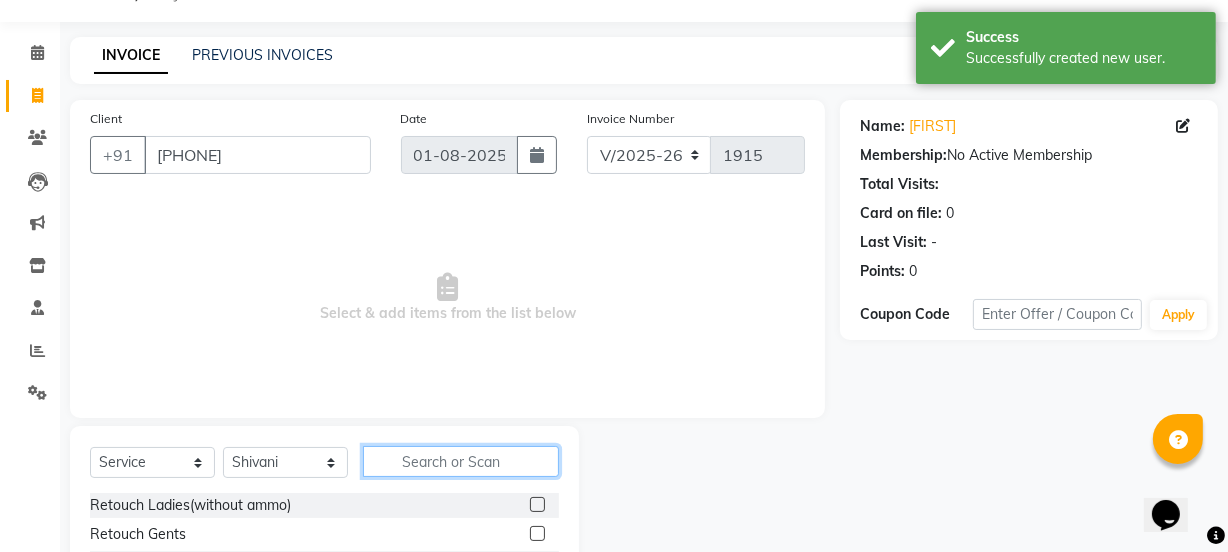 click 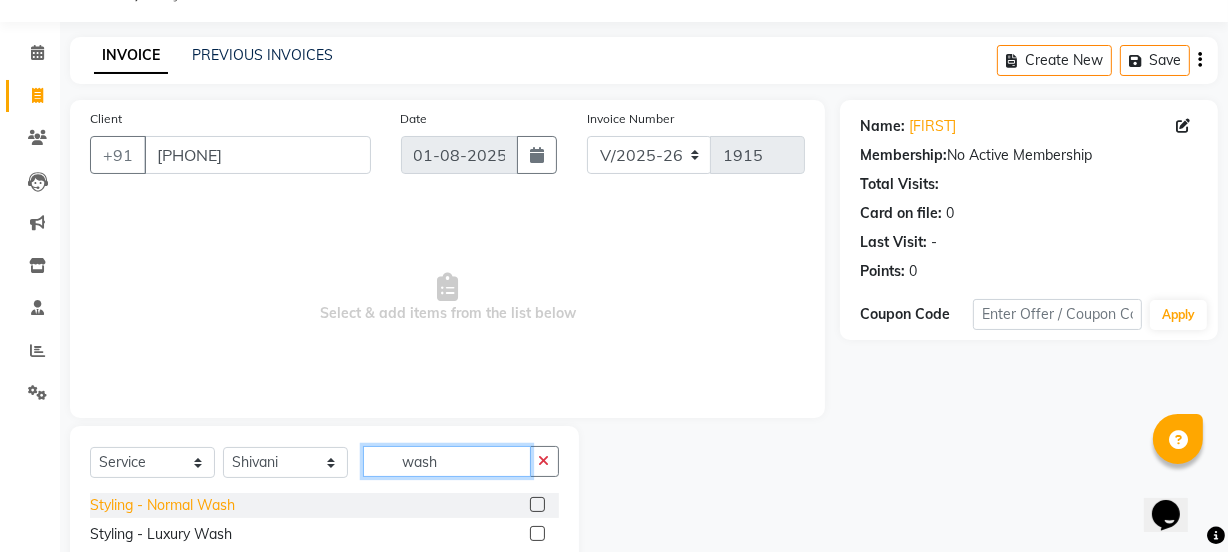 type on "wash" 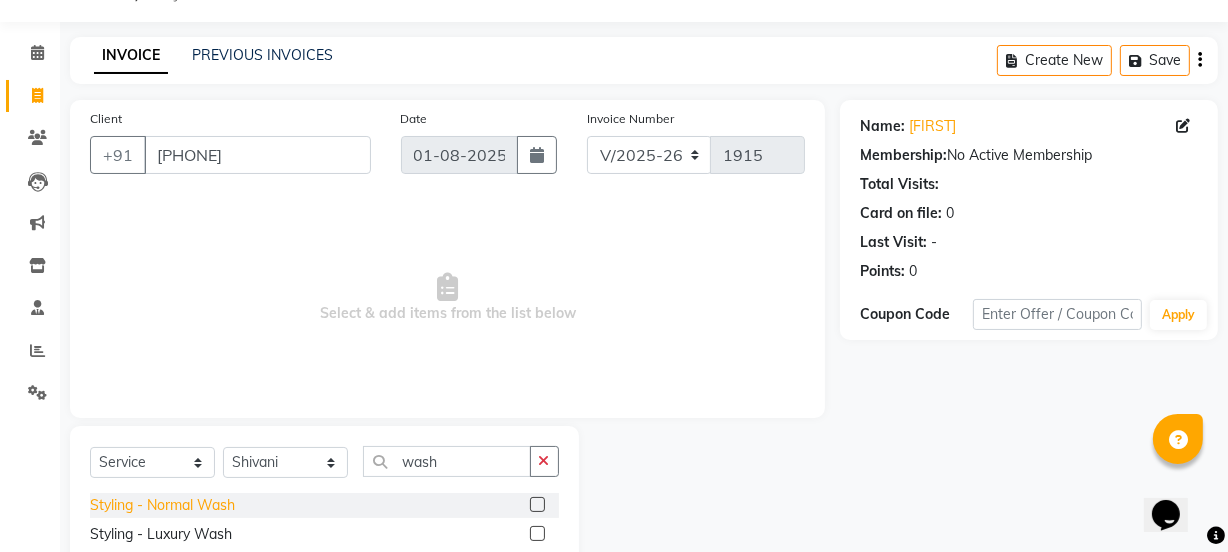 click on "Styling  - Normal Wash" 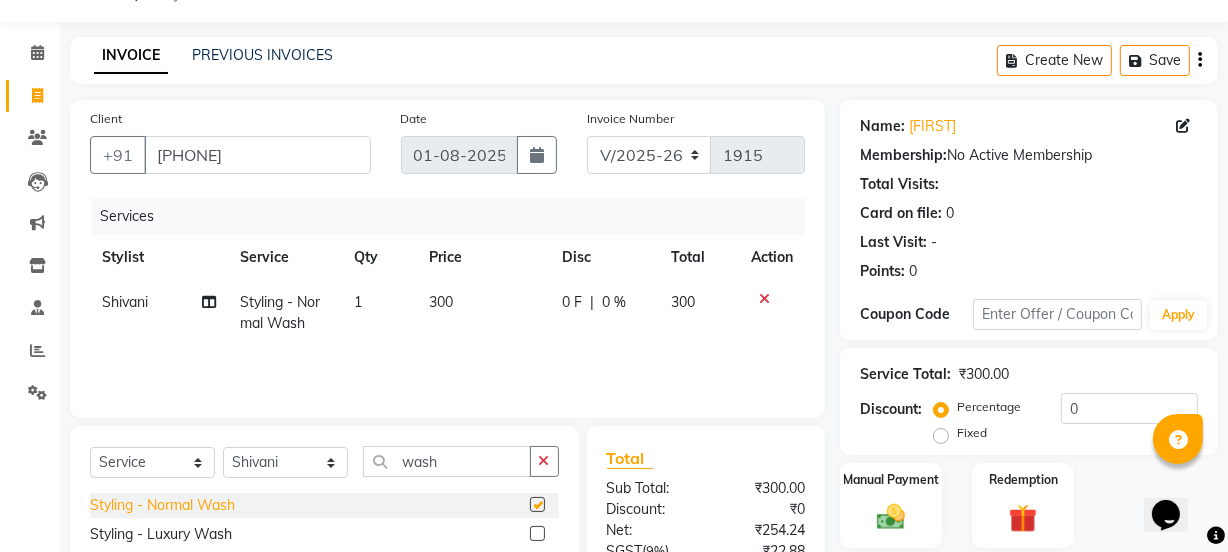 checkbox on "false" 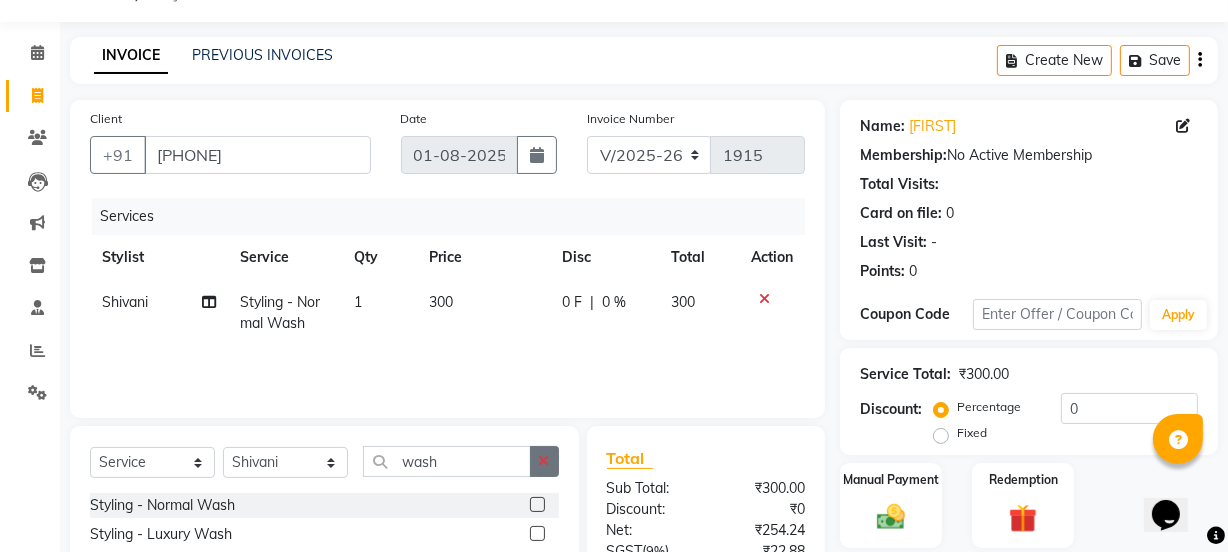 click 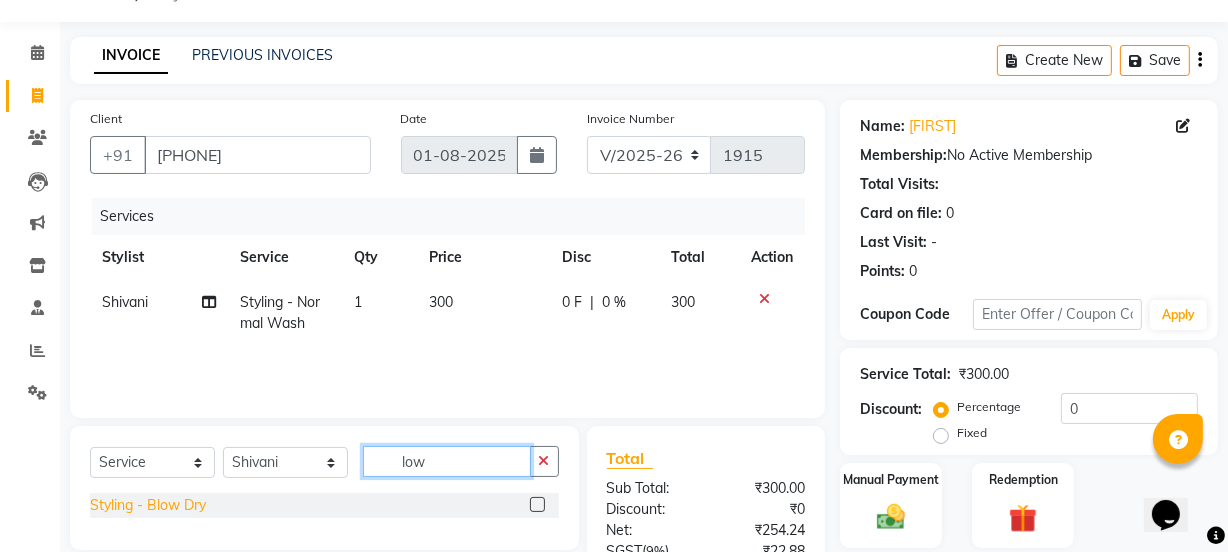 type on "low" 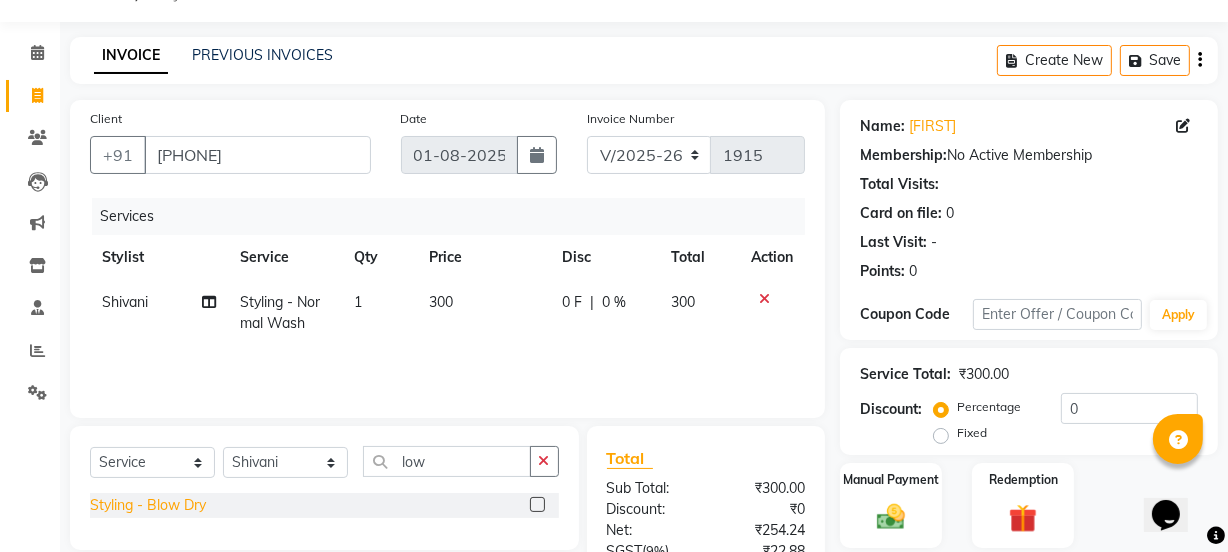 click on "Styling  - Blow Dry" 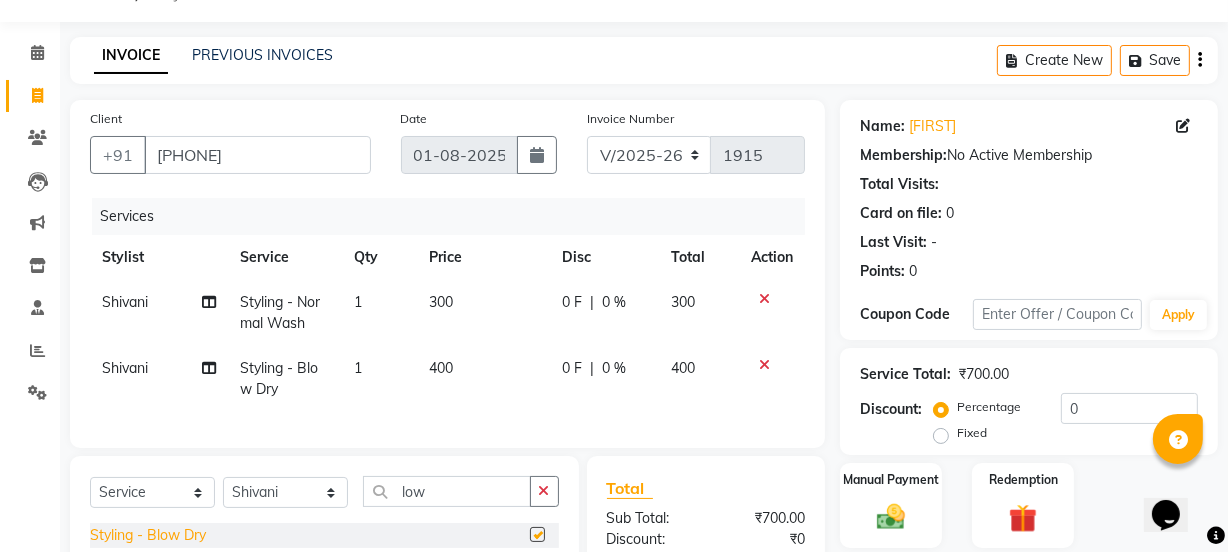checkbox on "false" 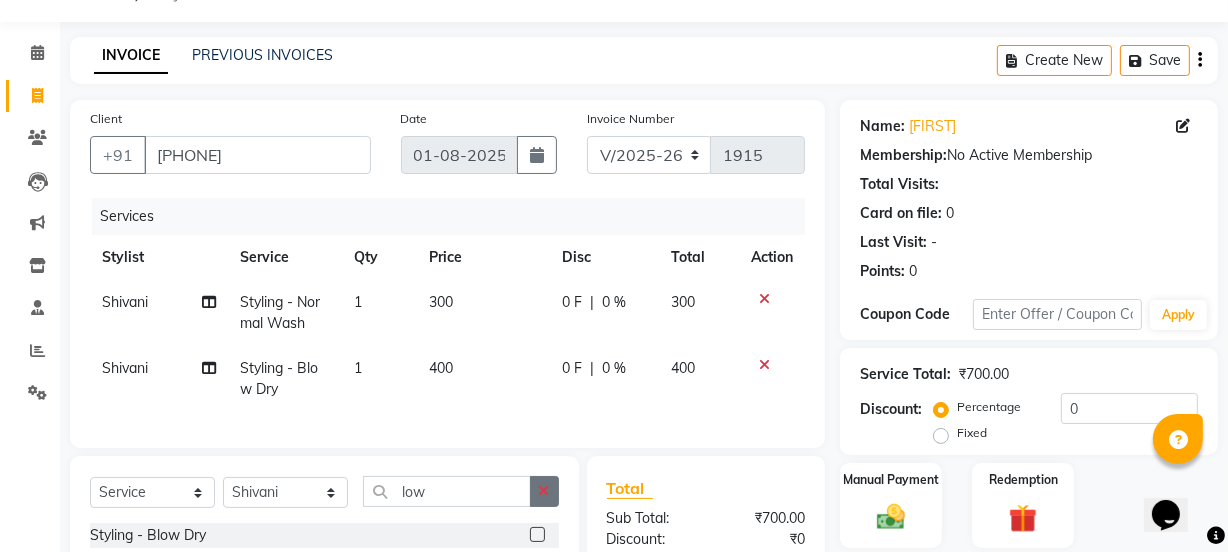 click 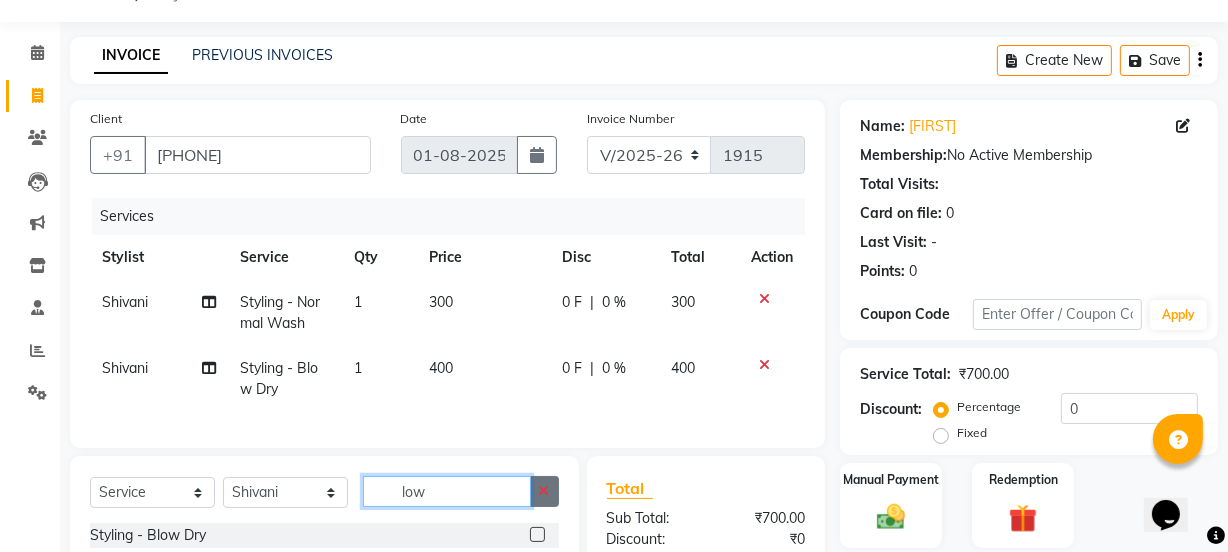 type 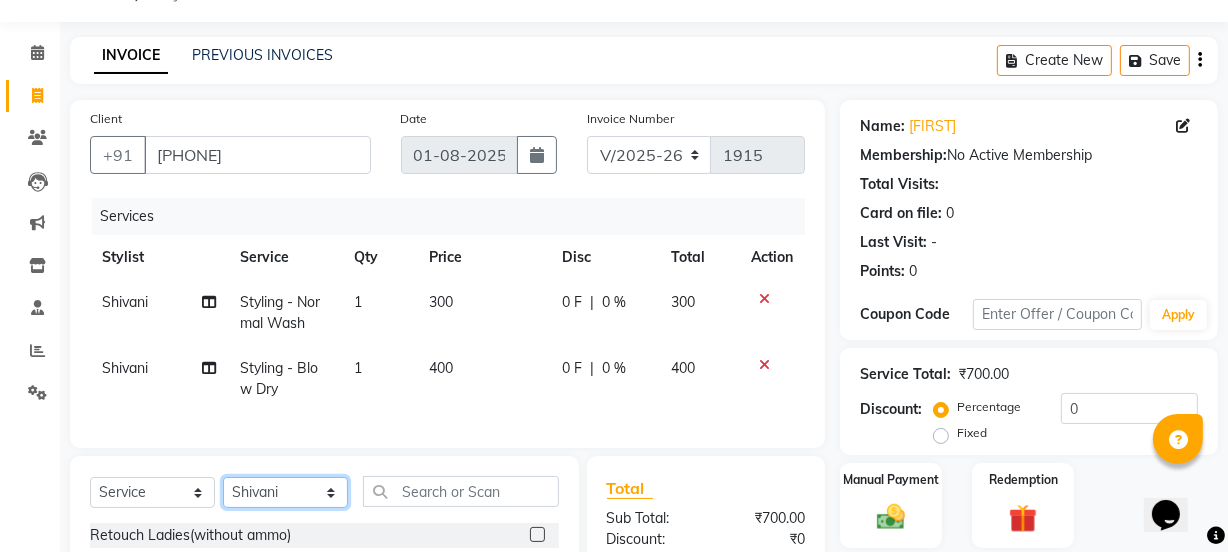 click on "Select Stylist azad [FIRST] [FIRST] GAURAV Harsh [FIRST] Manager massey [FIRST] [FIRST] [FIRST] [FIRST] [FIRST] [FIRST] [FIRST] [FIRST] [FIRST] [FIRST] [FIRST] [FIRST] [FIRST]" 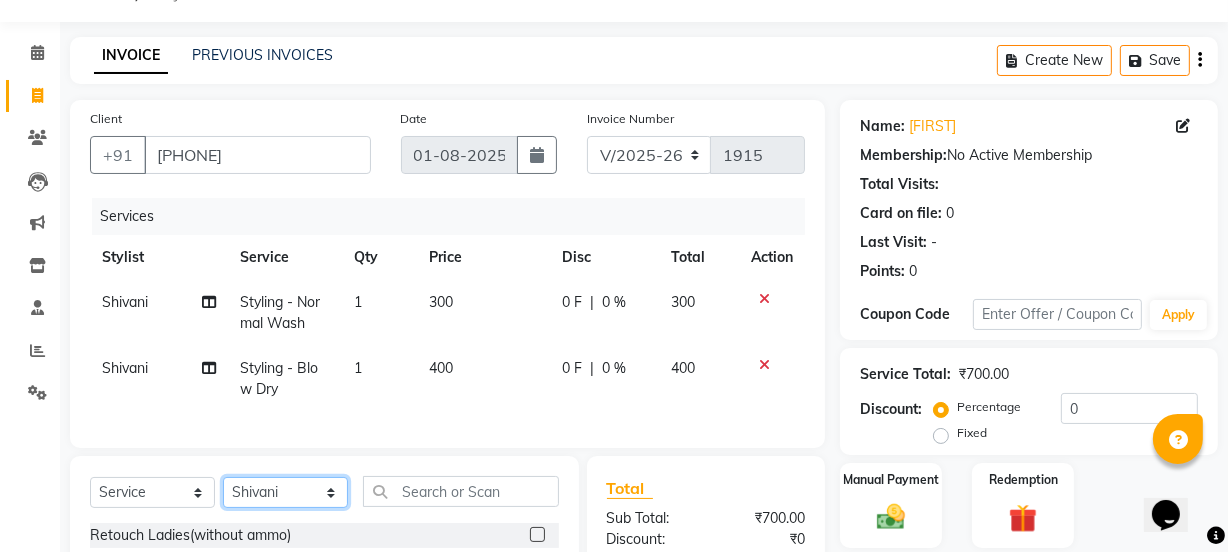 select on "30888" 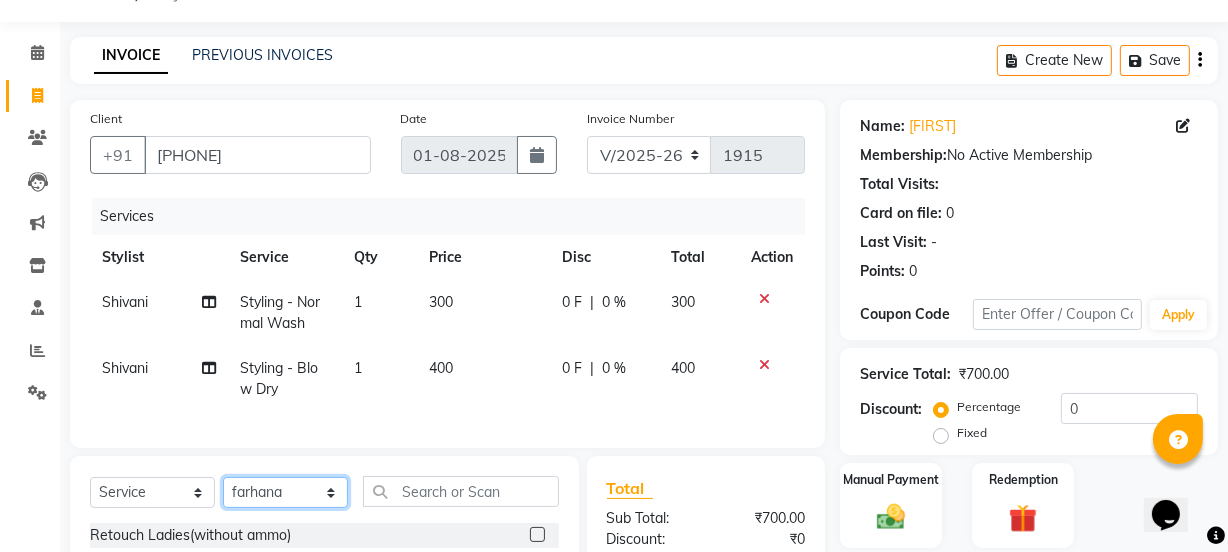 click on "Select Stylist azad [FIRST] [FIRST] GAURAV Harsh [FIRST] Manager massey [FIRST] [FIRST] [FIRST] [FIRST] [FIRST] [FIRST] [FIRST] [FIRST] [FIRST] [FIRST] [FIRST] [FIRST] [FIRST]" 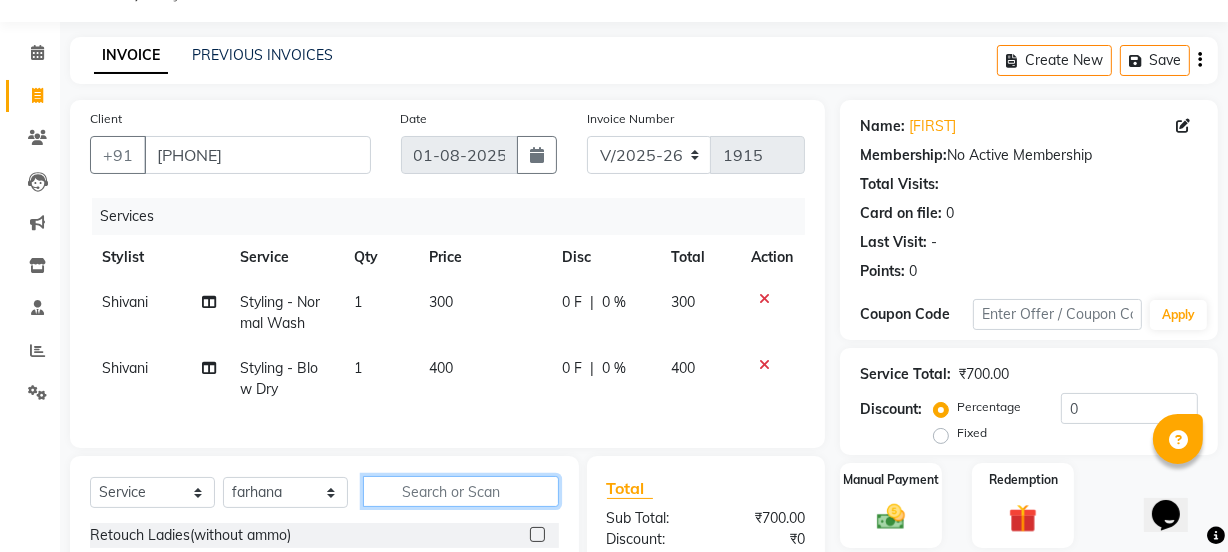 click 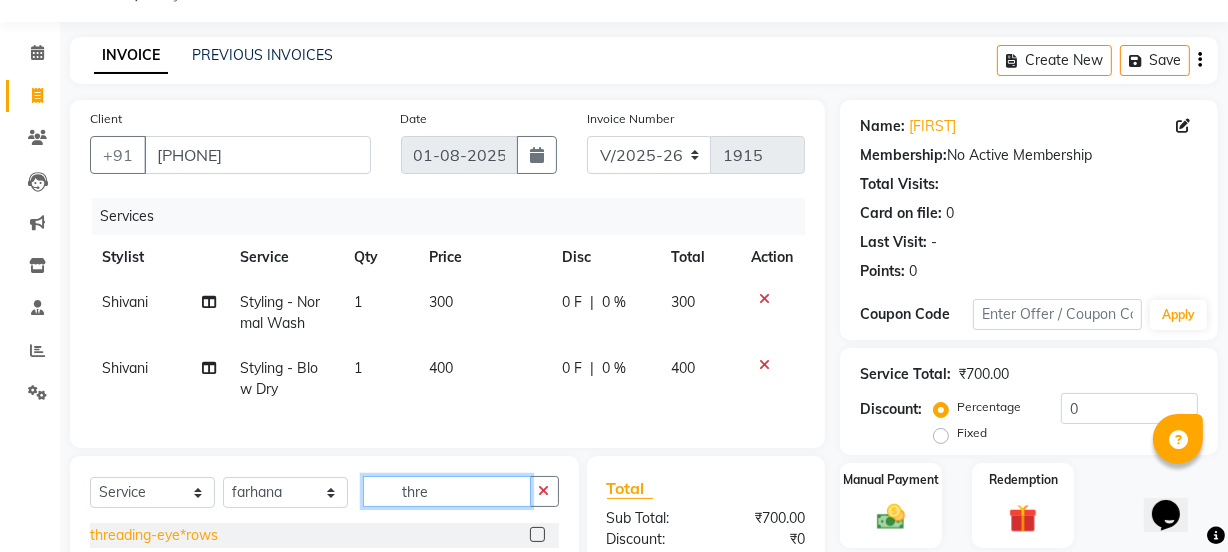 type on "thre" 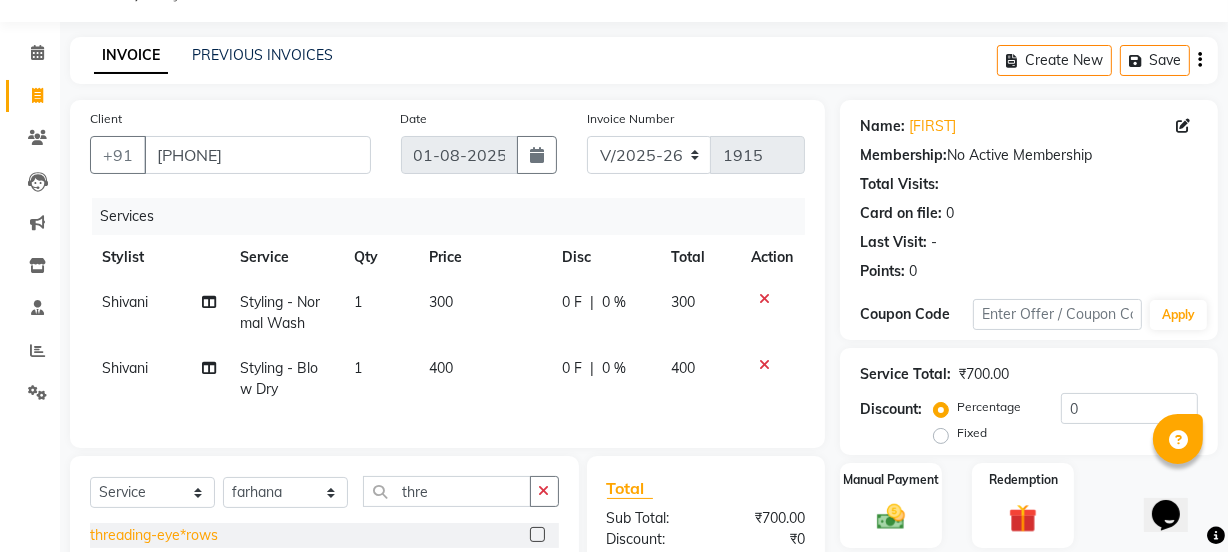 click on "threading-eye*rows" 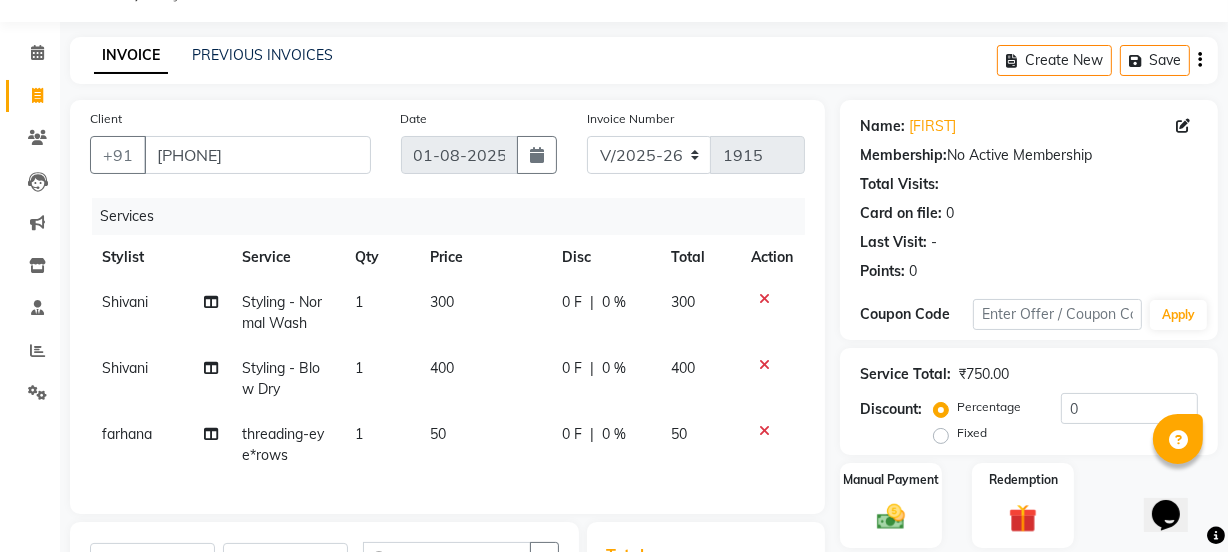 checkbox on "false" 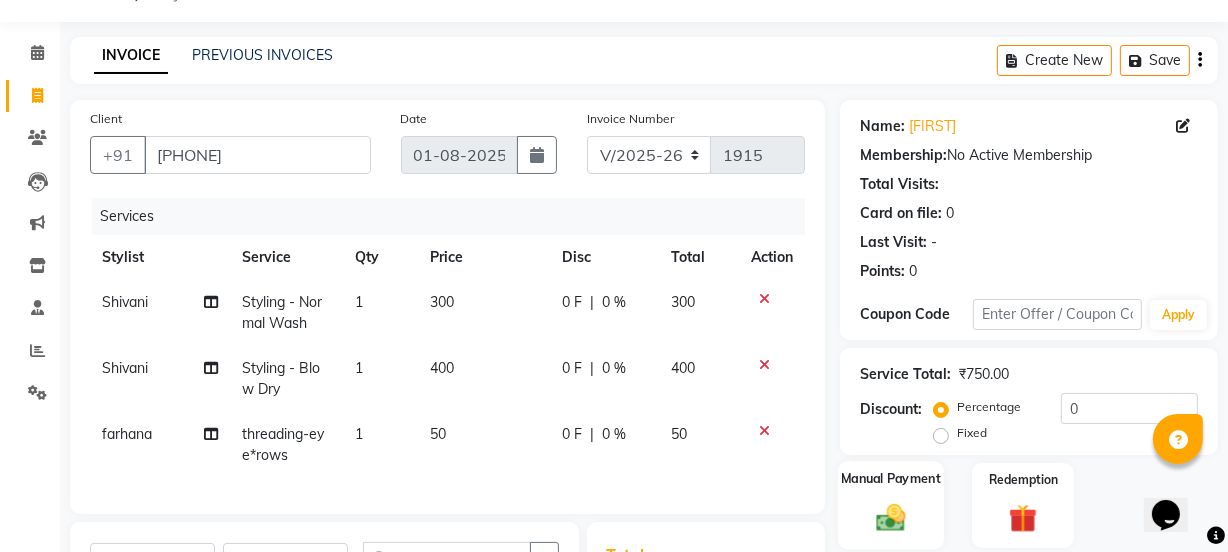 click 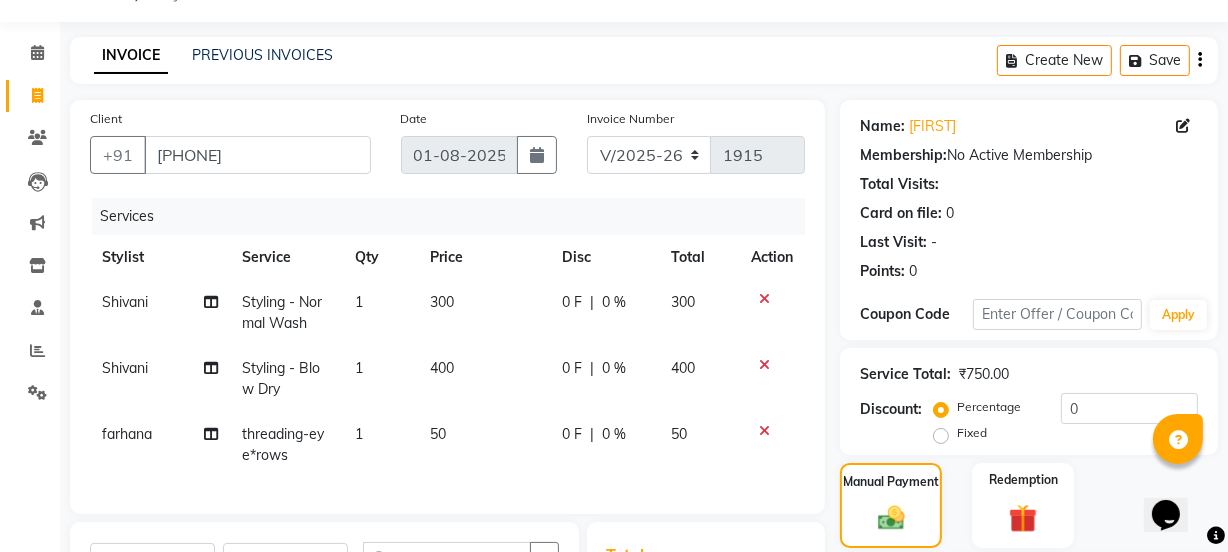 scroll, scrollTop: 359, scrollLeft: 0, axis: vertical 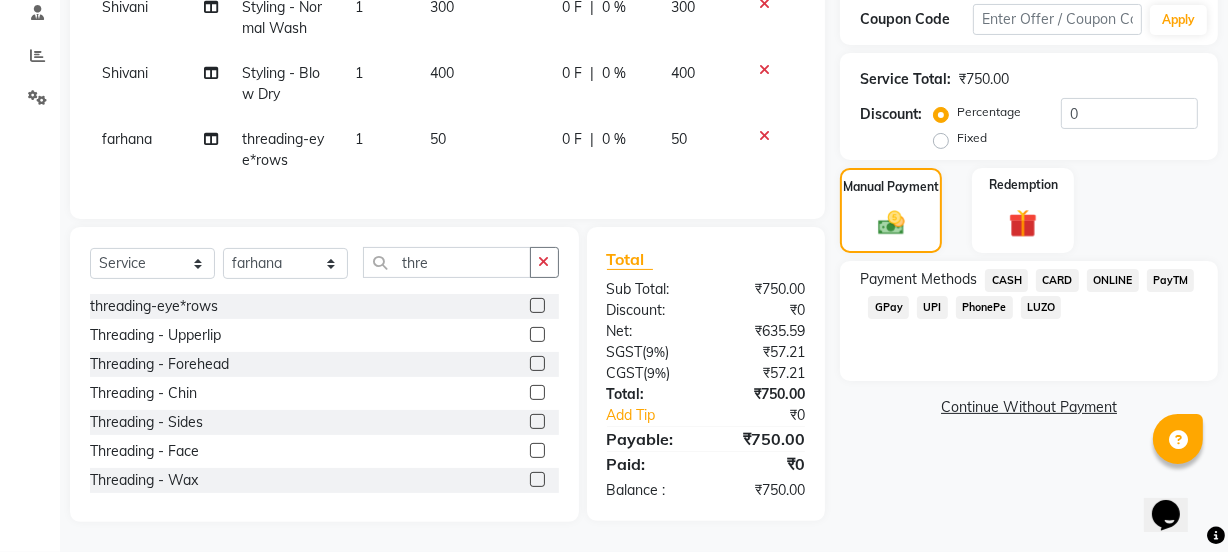 click on "UPI" 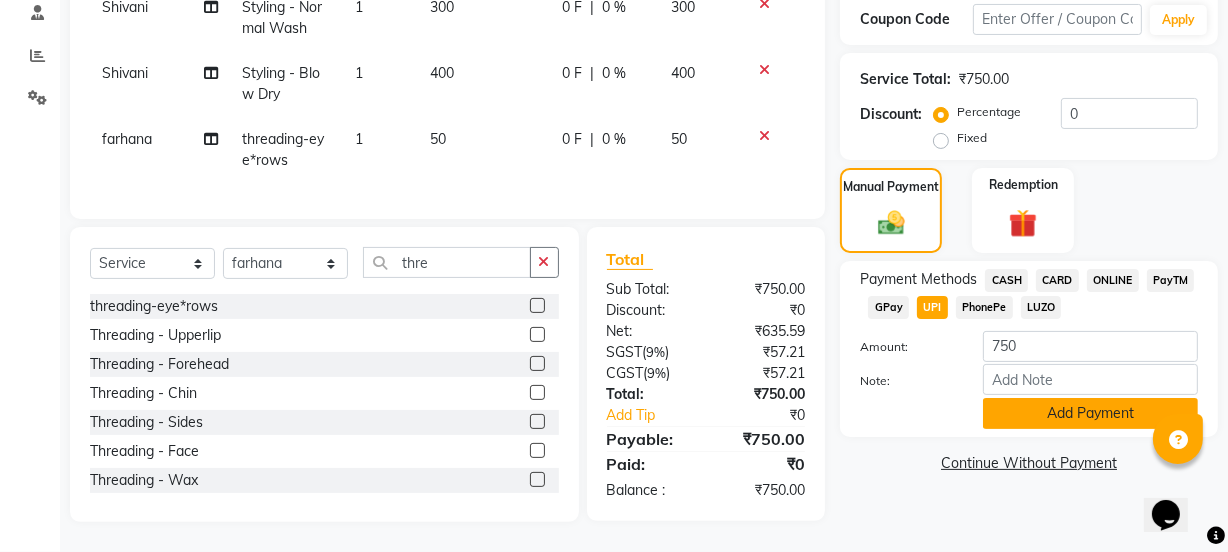 click on "Add Payment" 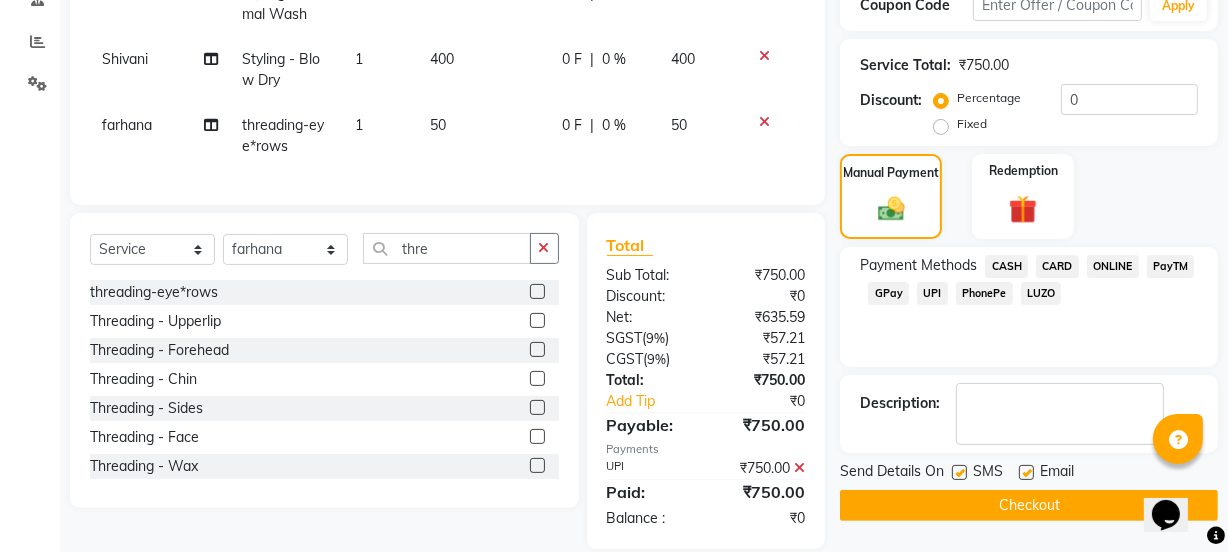 click on "Checkout" 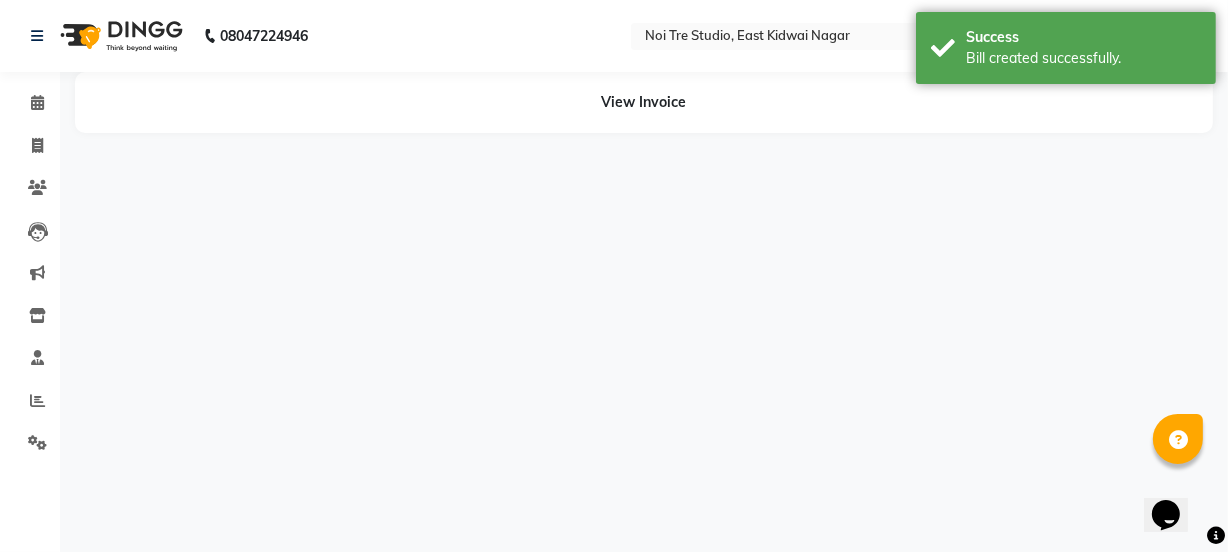 scroll, scrollTop: 0, scrollLeft: 0, axis: both 